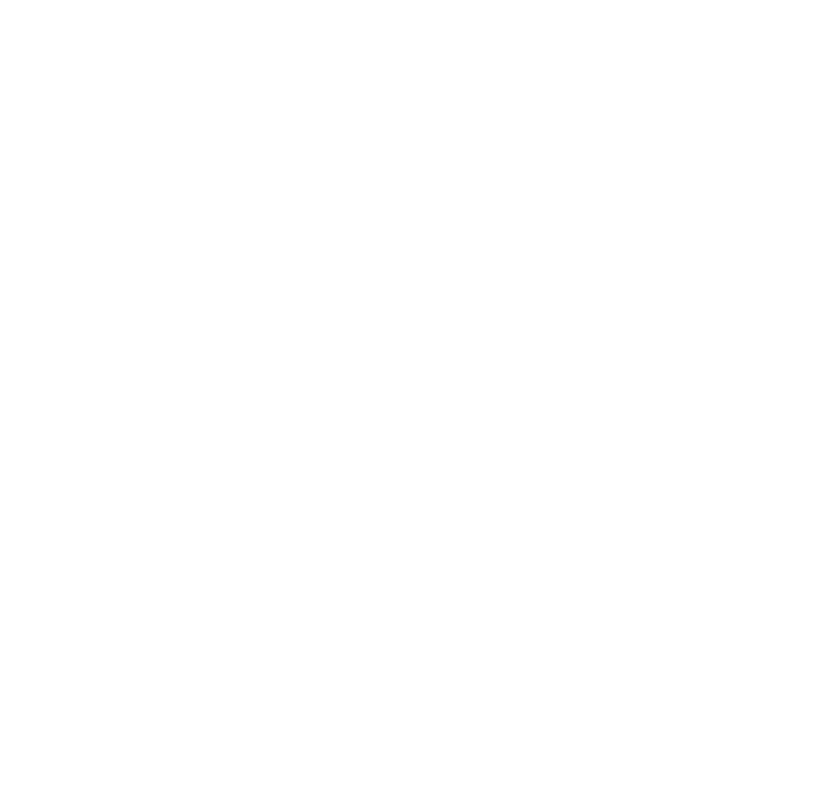 scroll, scrollTop: 0, scrollLeft: 0, axis: both 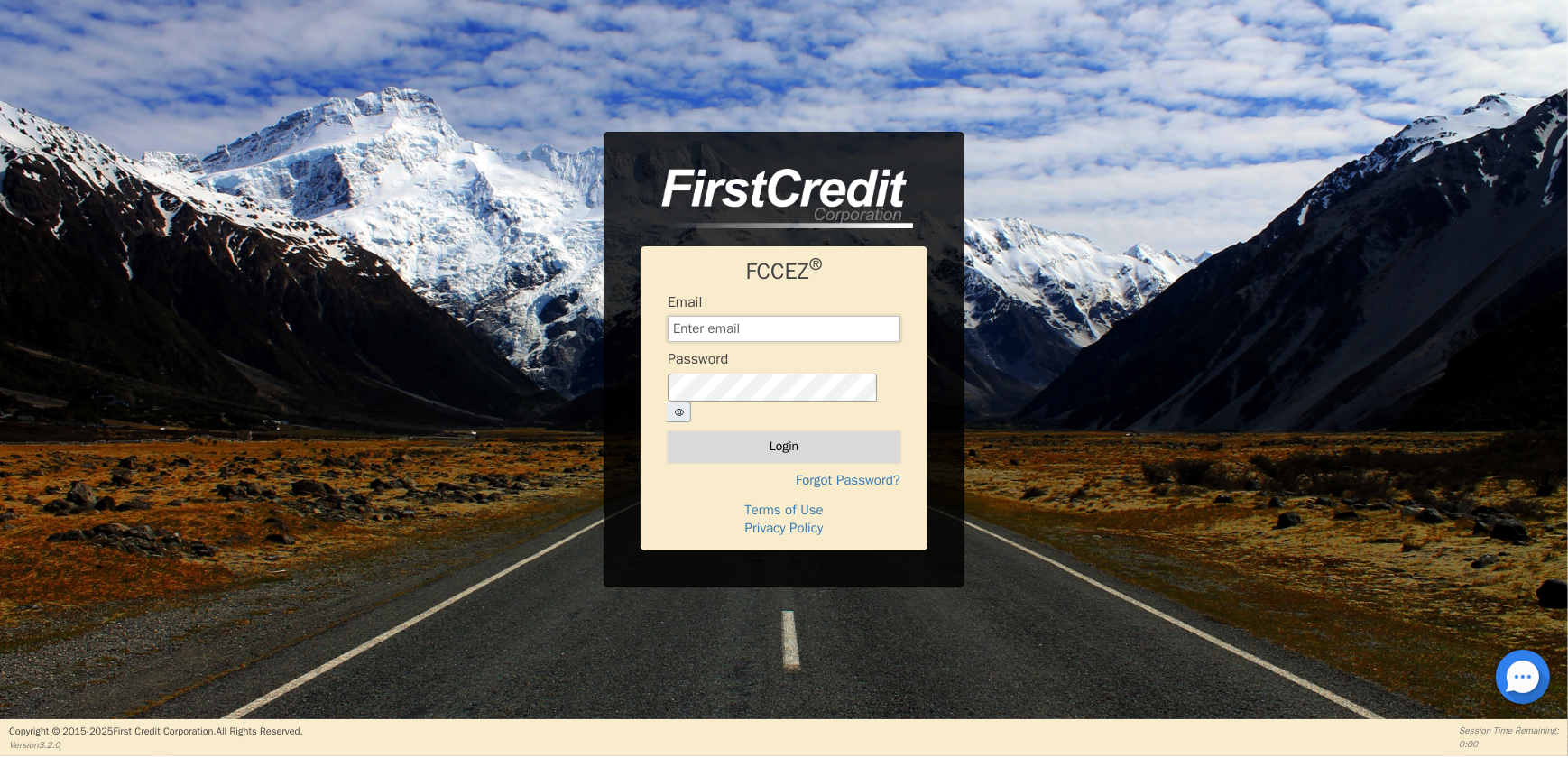 type on "OPERATIONS@AQUAFEELSOLUTIONS.COM" 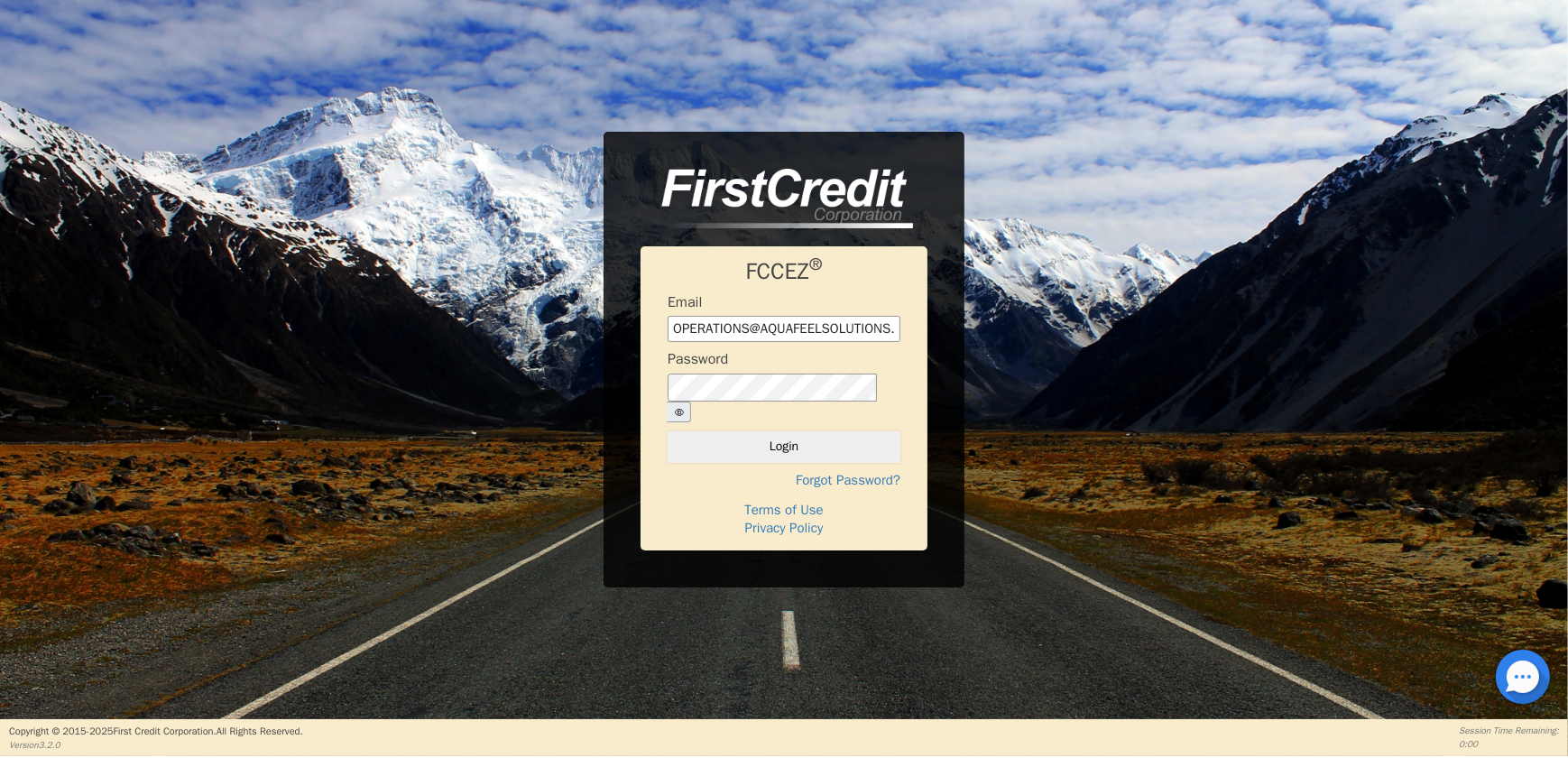 click on "Login" at bounding box center [784, 447] 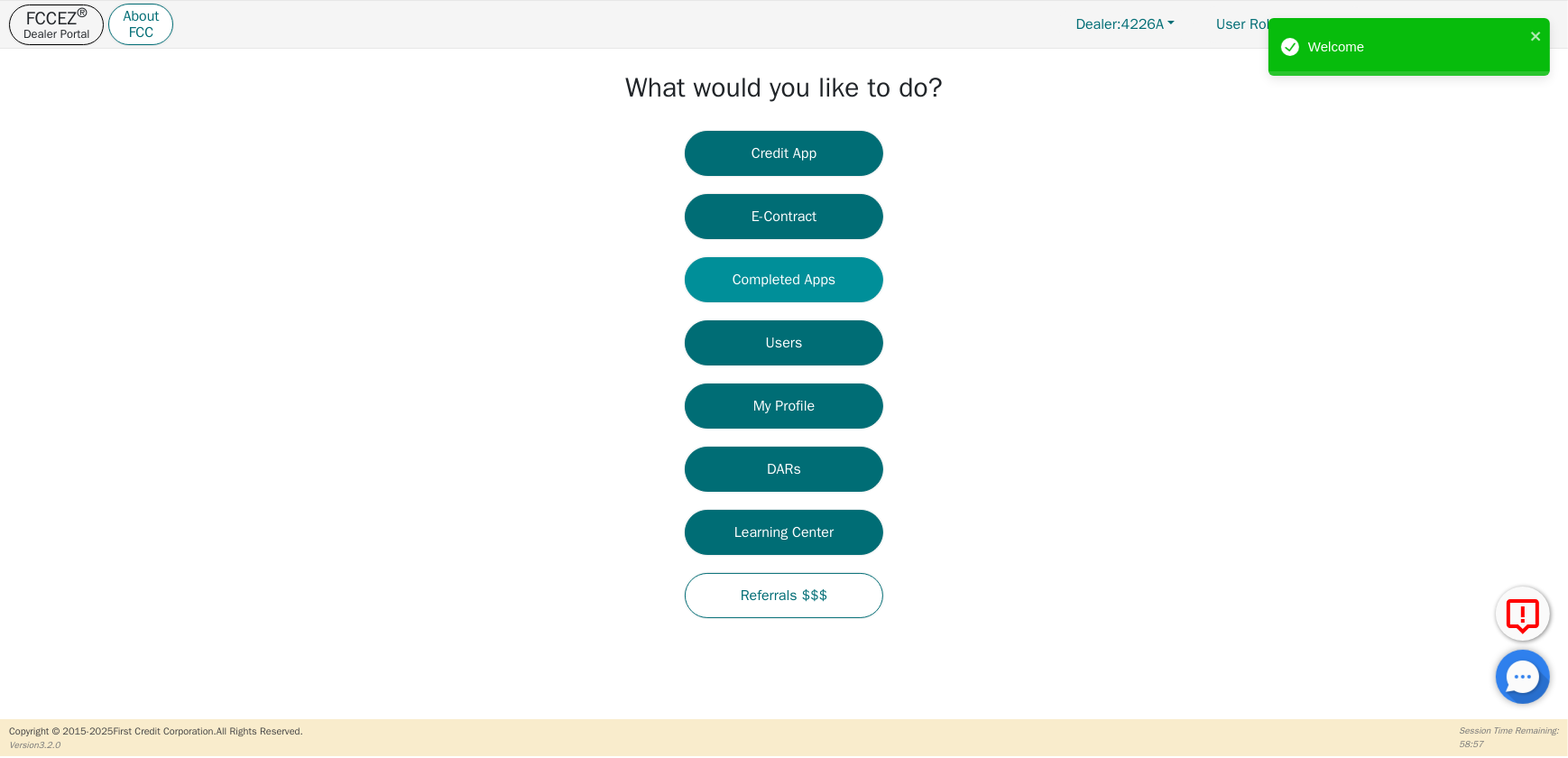 click on "Completed Apps" at bounding box center (784, 280) 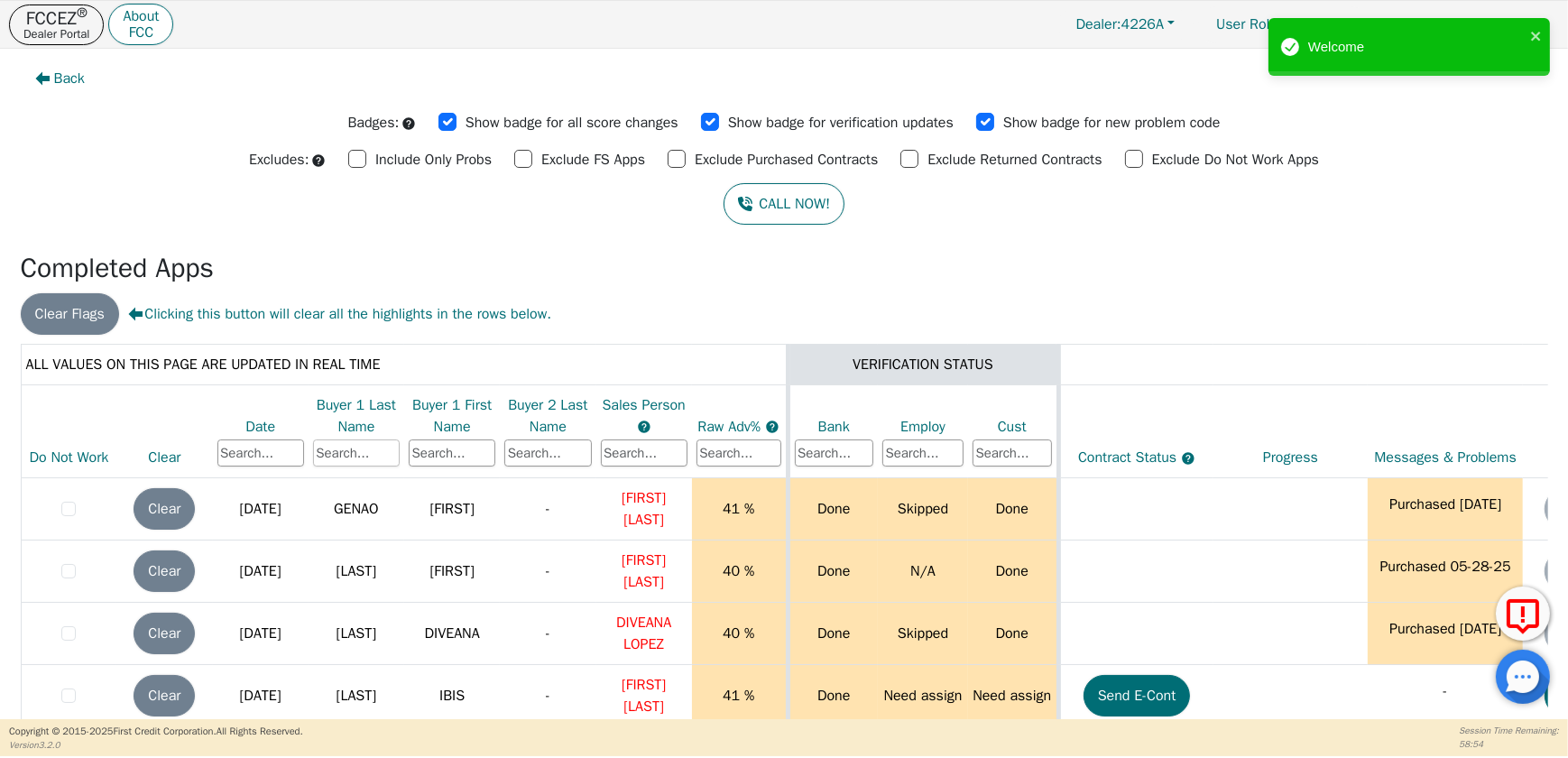 drag, startPoint x: 352, startPoint y: 457, endPoint x: 355, endPoint y: 448, distance: 9.486833 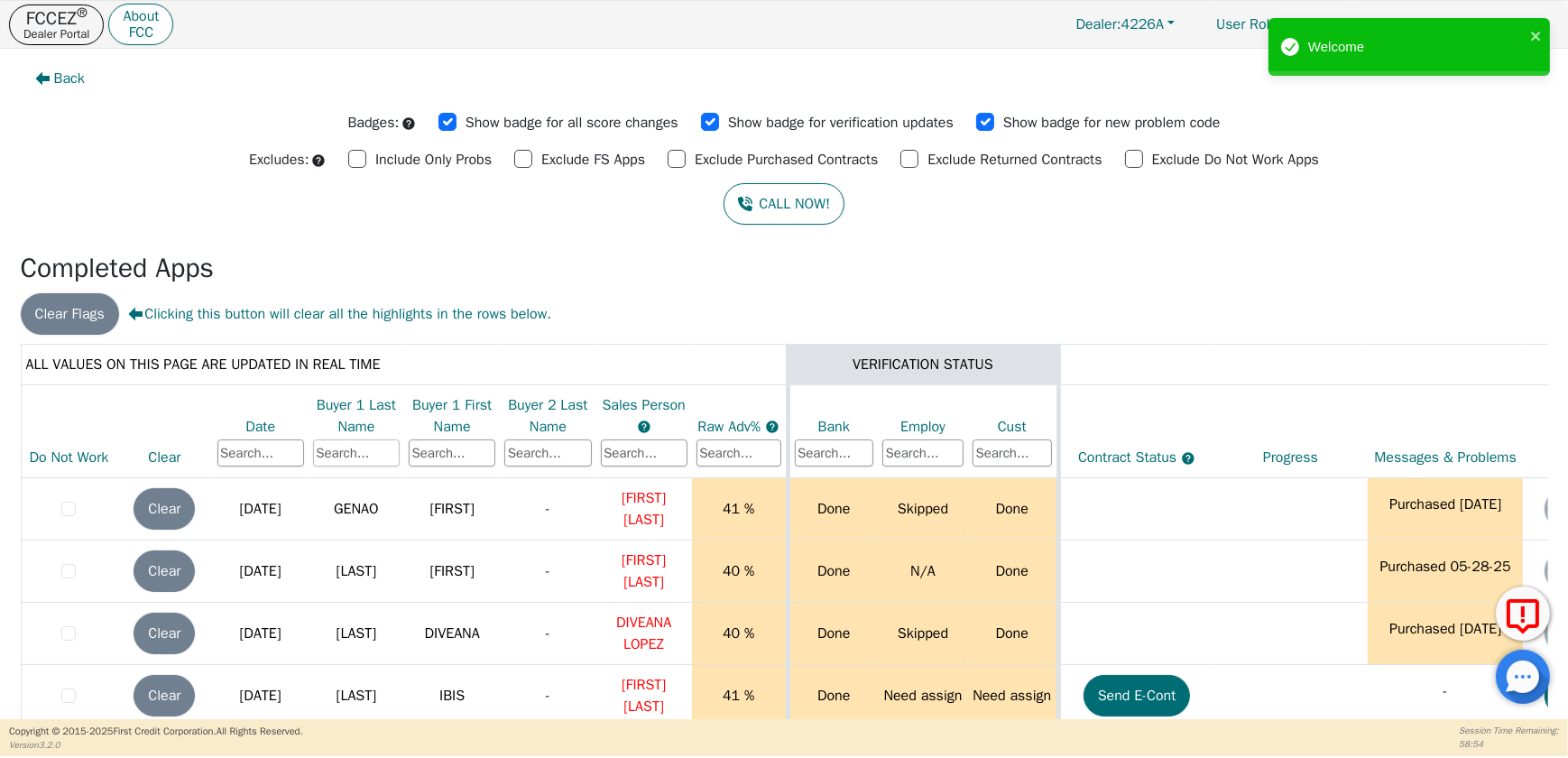 click at bounding box center (356, 453) 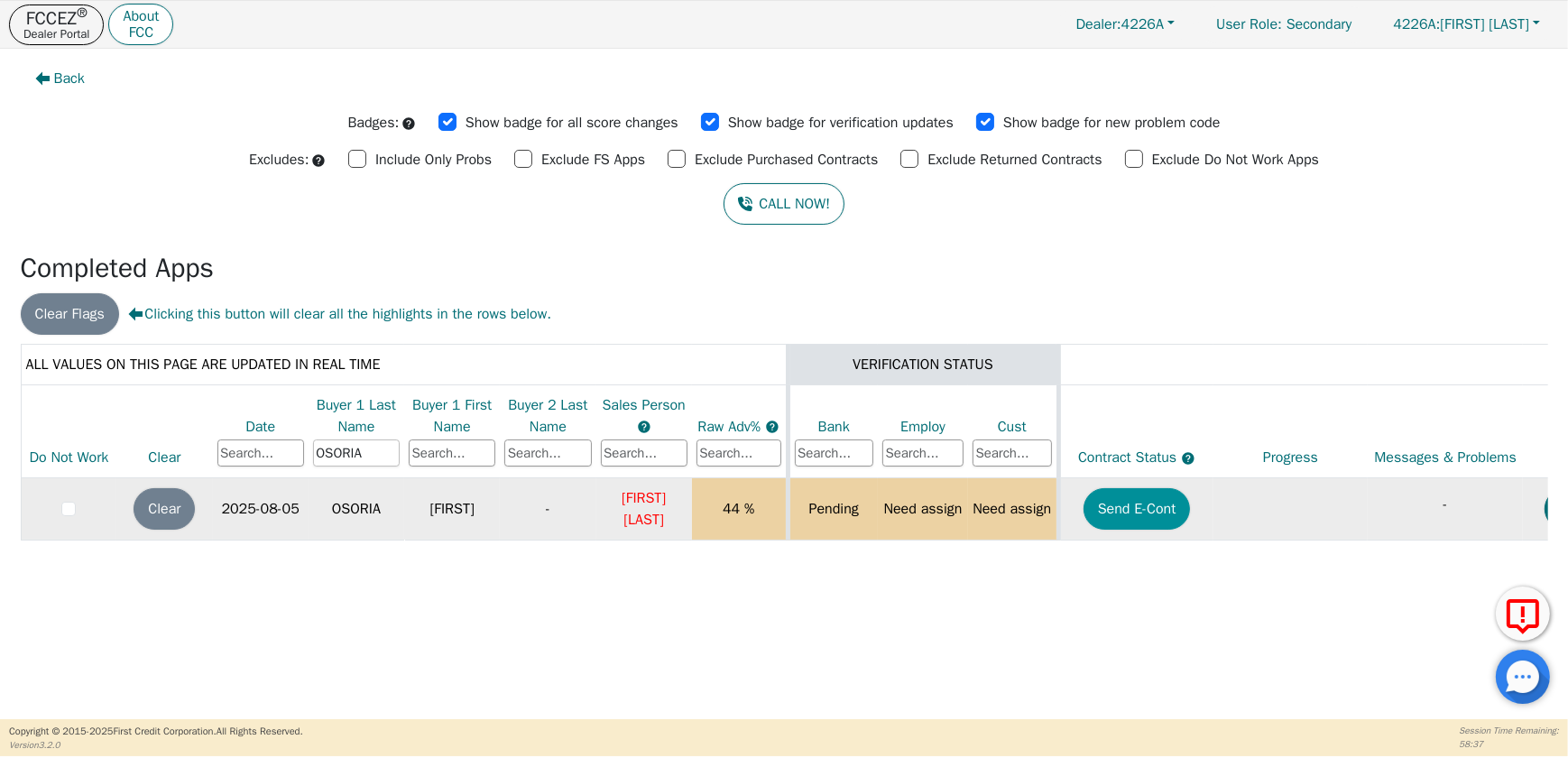 type on "OSORIA" 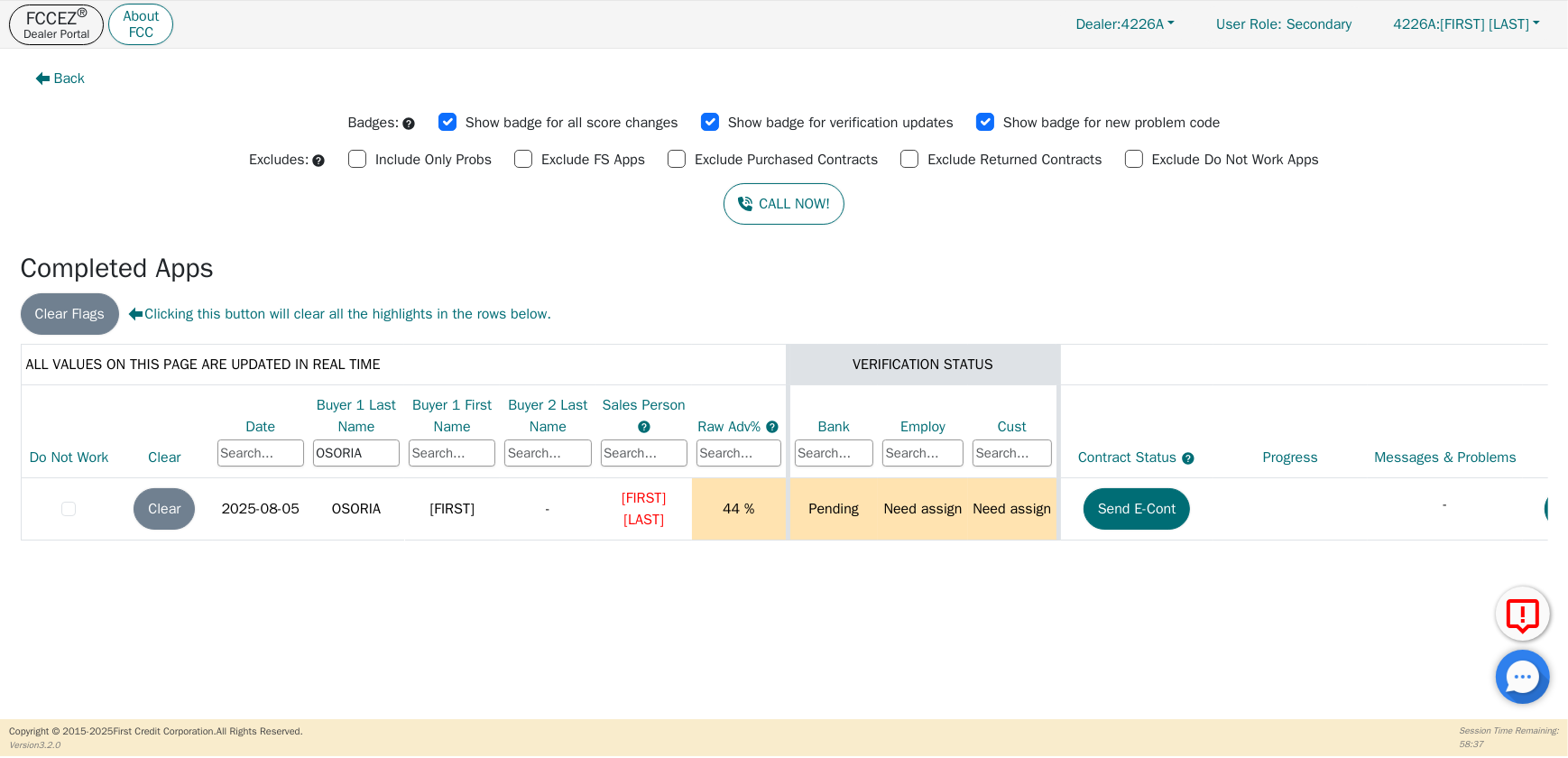 click on "Send E-Cont" at bounding box center [1137, 509] 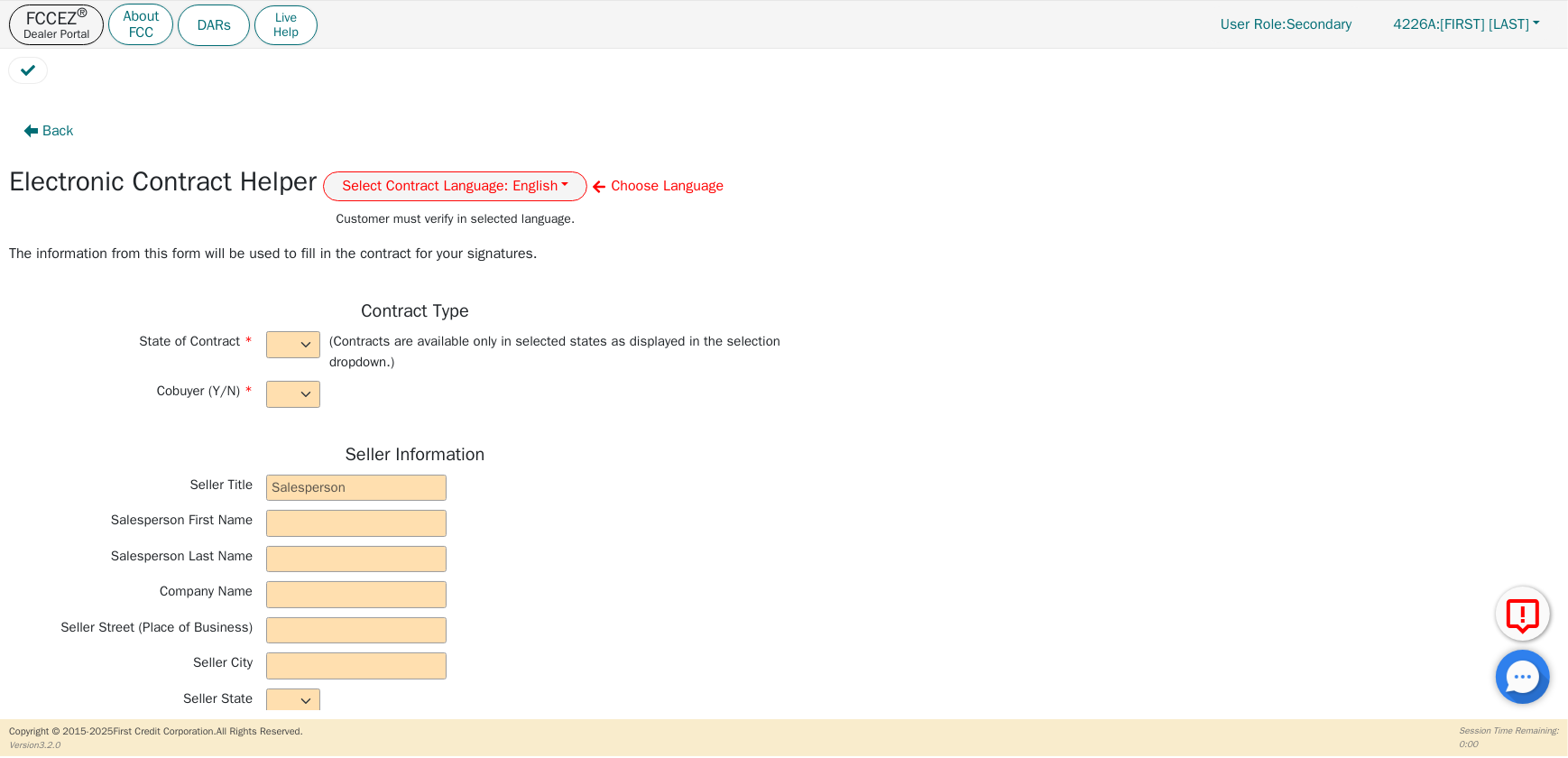select on "n" 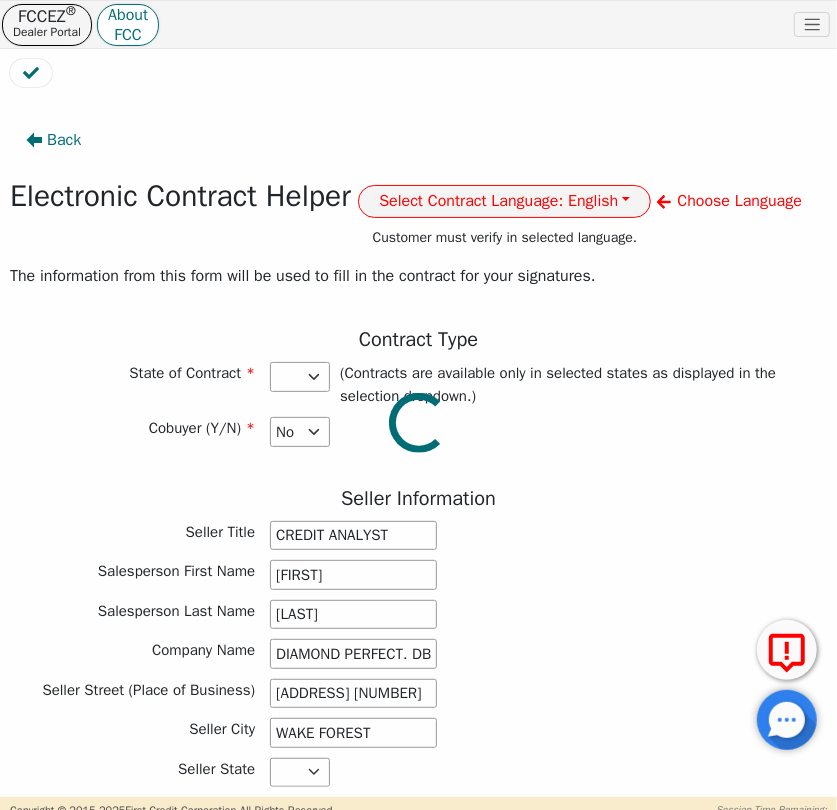 select on "[STATE]" 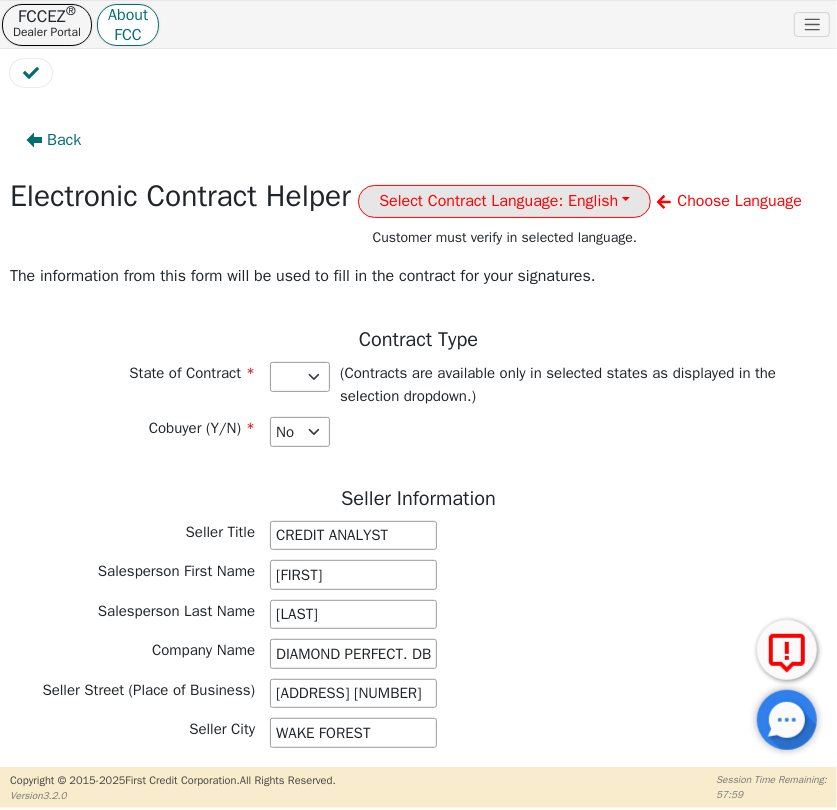 click on "Select Contract Language: English" at bounding box center [504, 201] 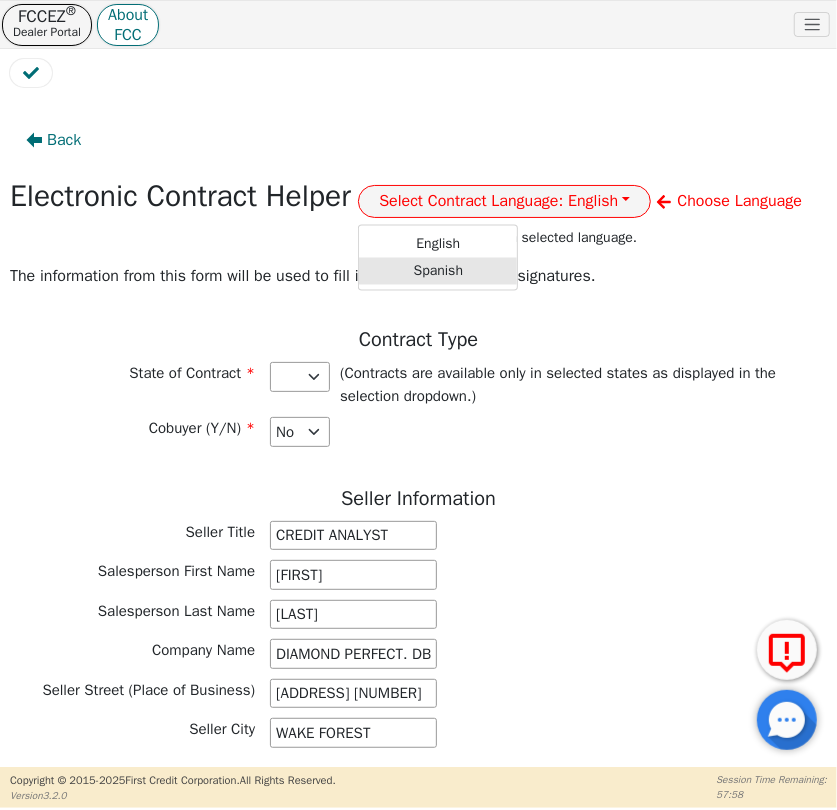 click on "Spanish" at bounding box center (438, 270) 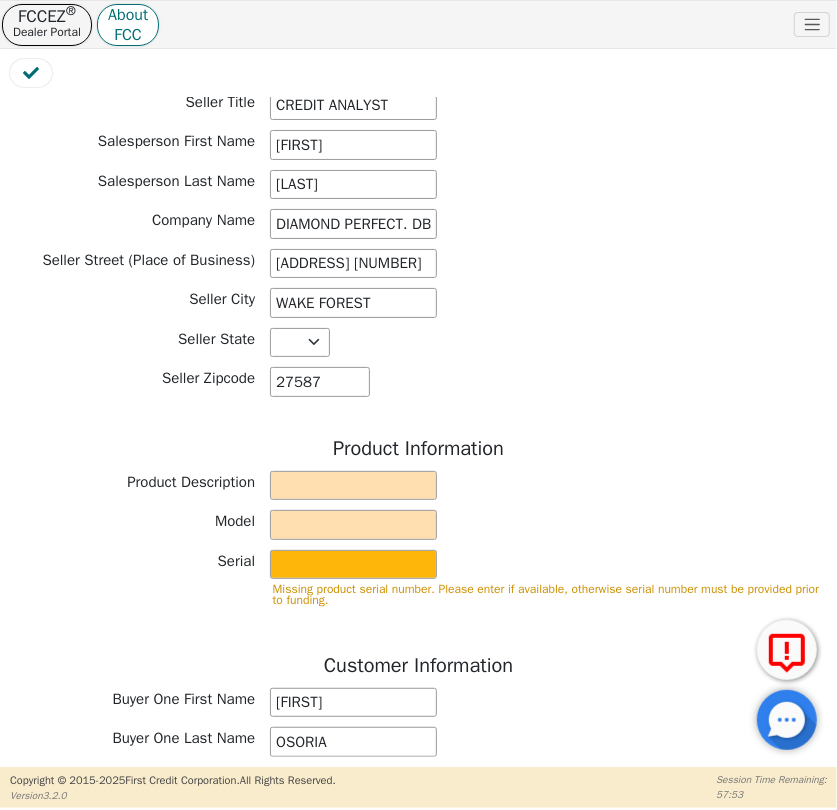 scroll, scrollTop: 454, scrollLeft: 0, axis: vertical 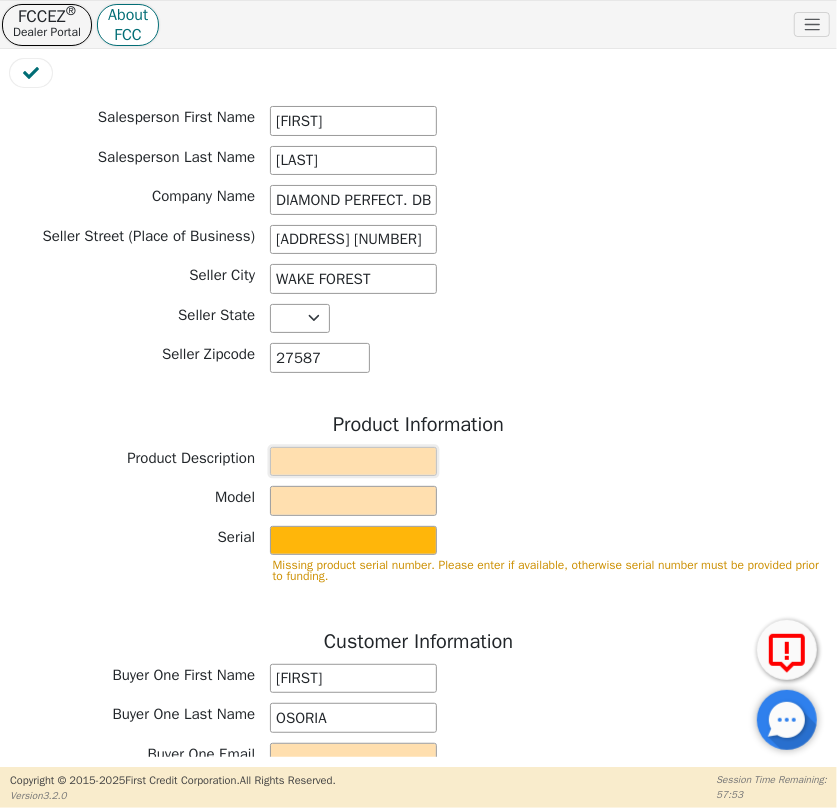 click at bounding box center (353, 462) 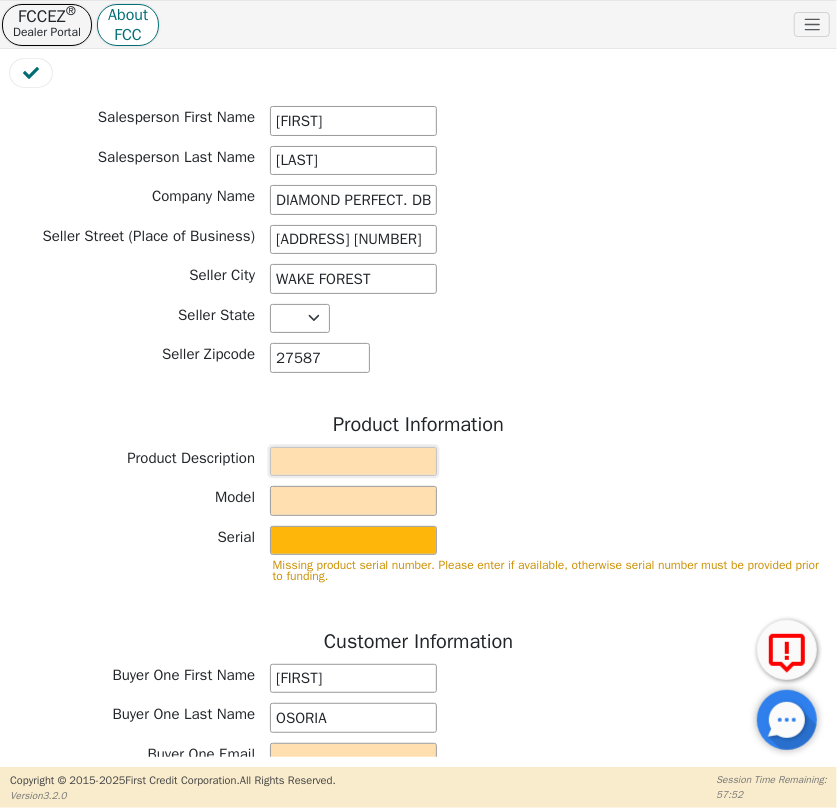 type on "WATER PURIFICATION SYSTEM" 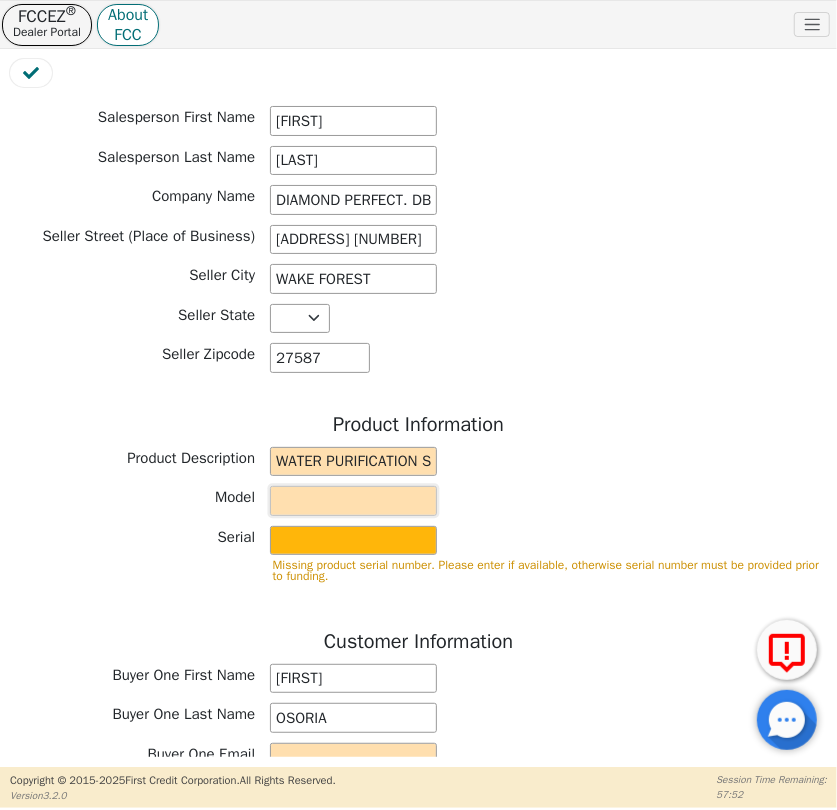 type on "AQUAFEEL SYSTEM" 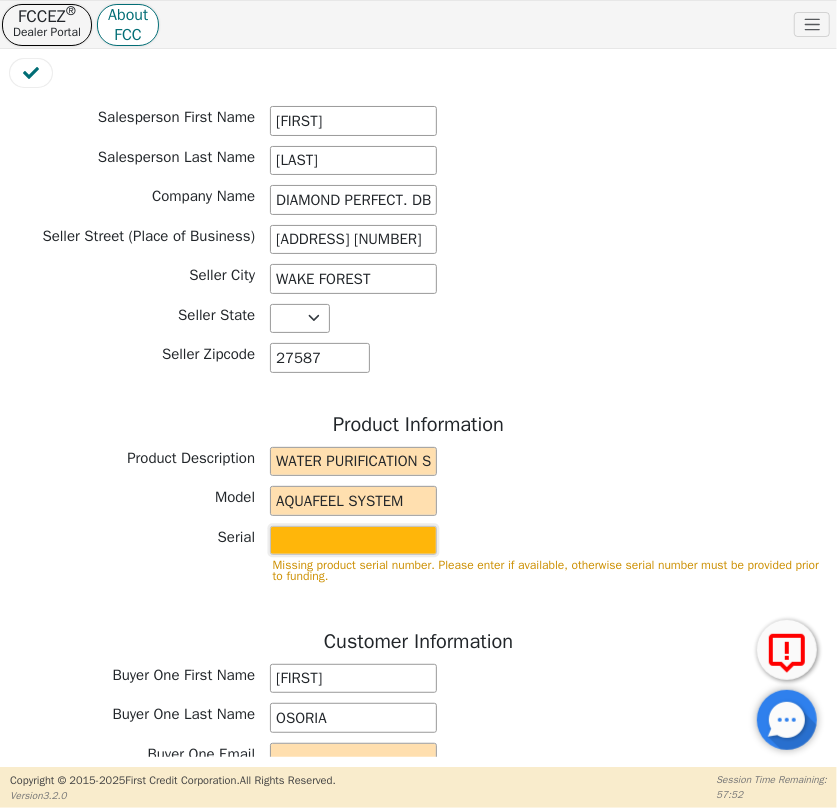 type on "W525" 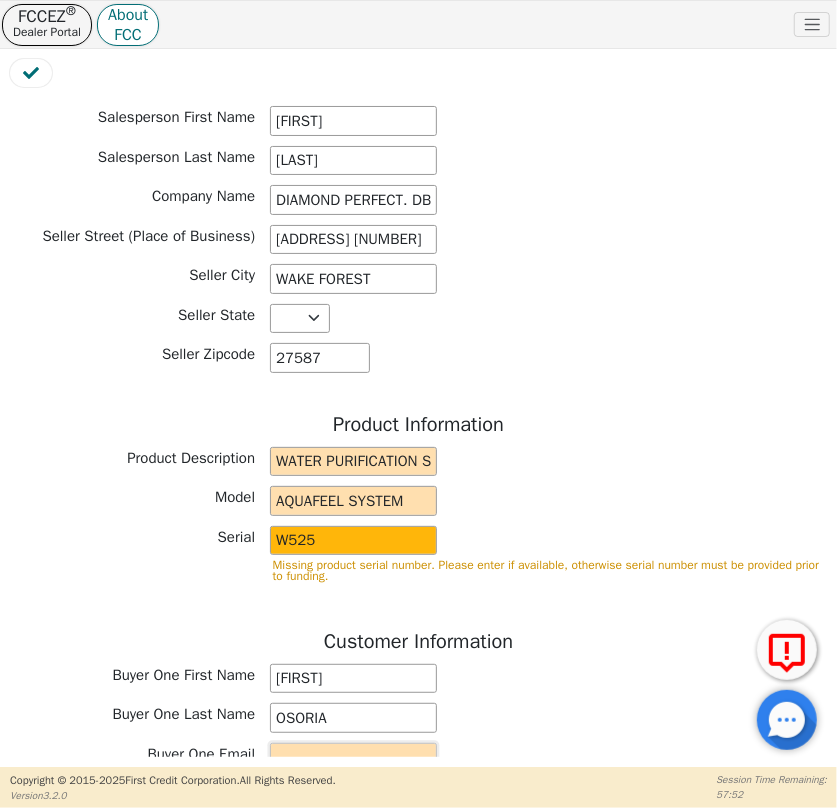 type on "jacquelinne626@[EMAIL]" 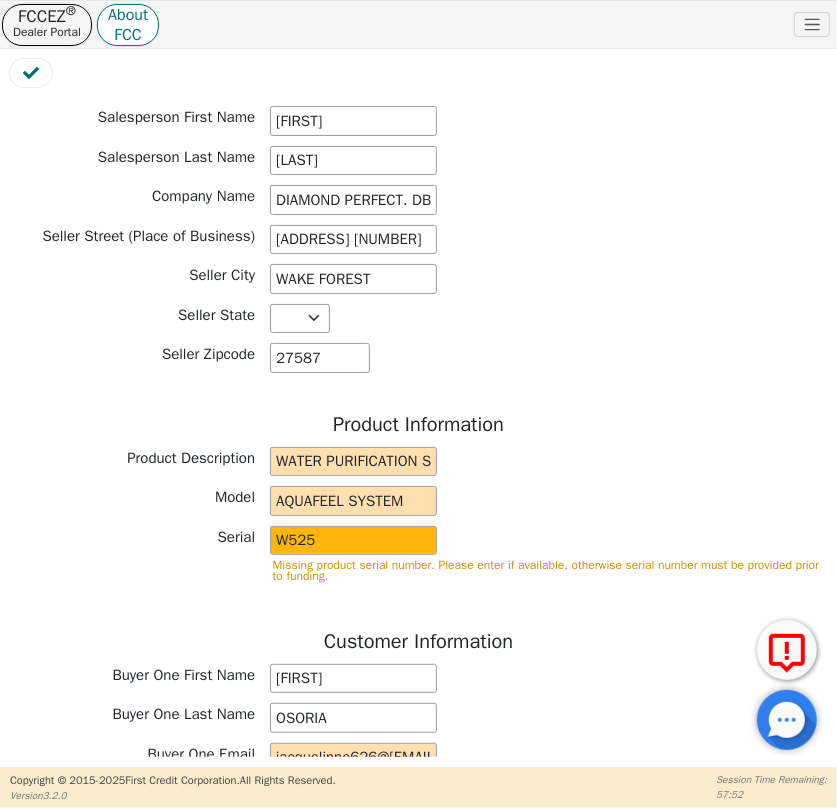 type on "jacquelinne626@[EMAIL]" 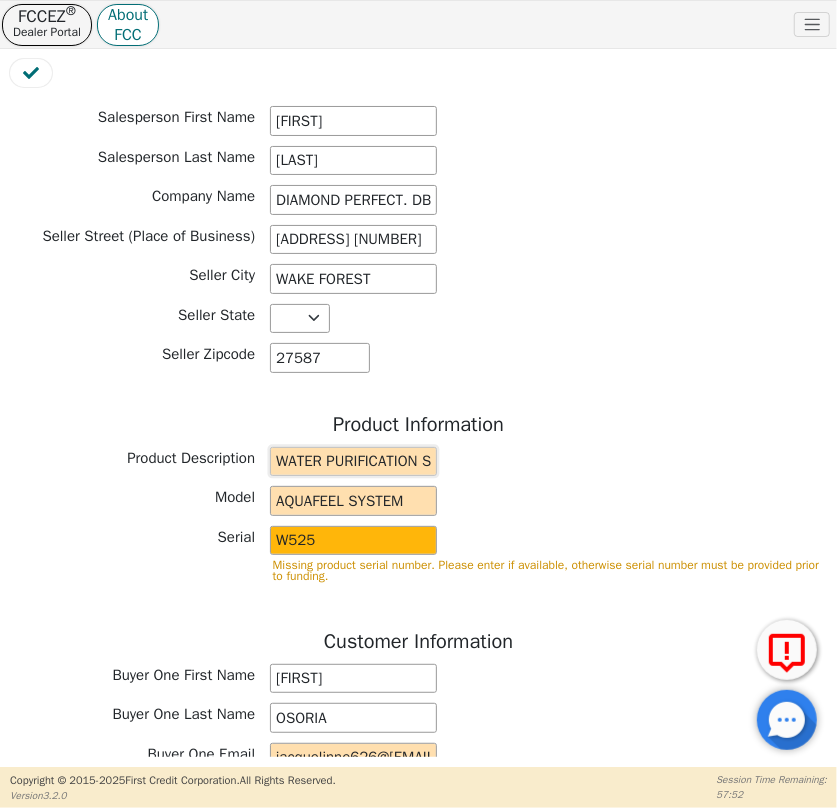 type on "[CURRENCY]" 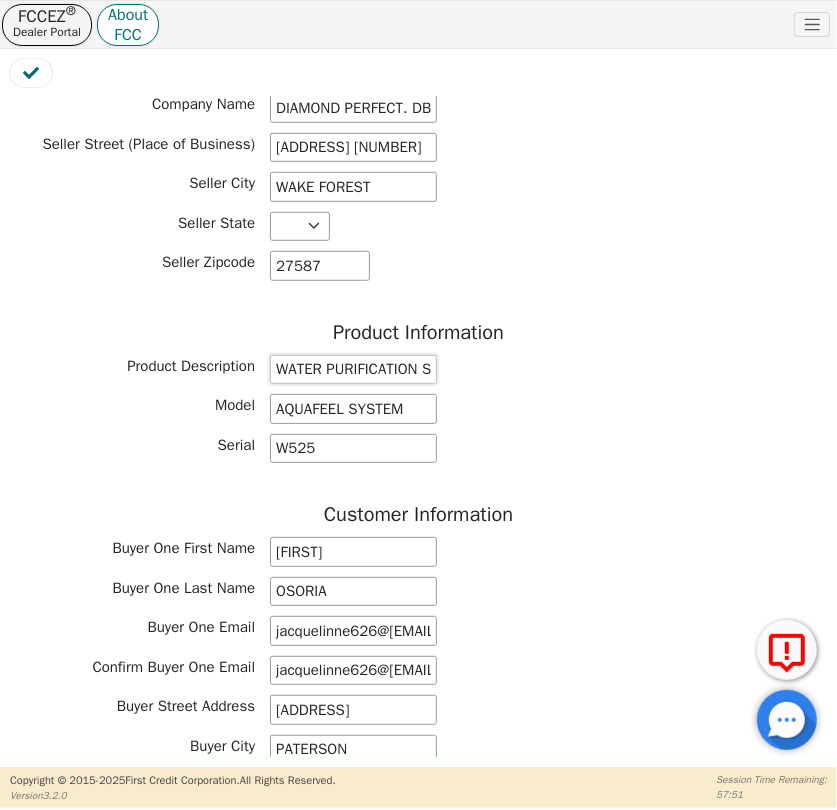scroll, scrollTop: 727, scrollLeft: 0, axis: vertical 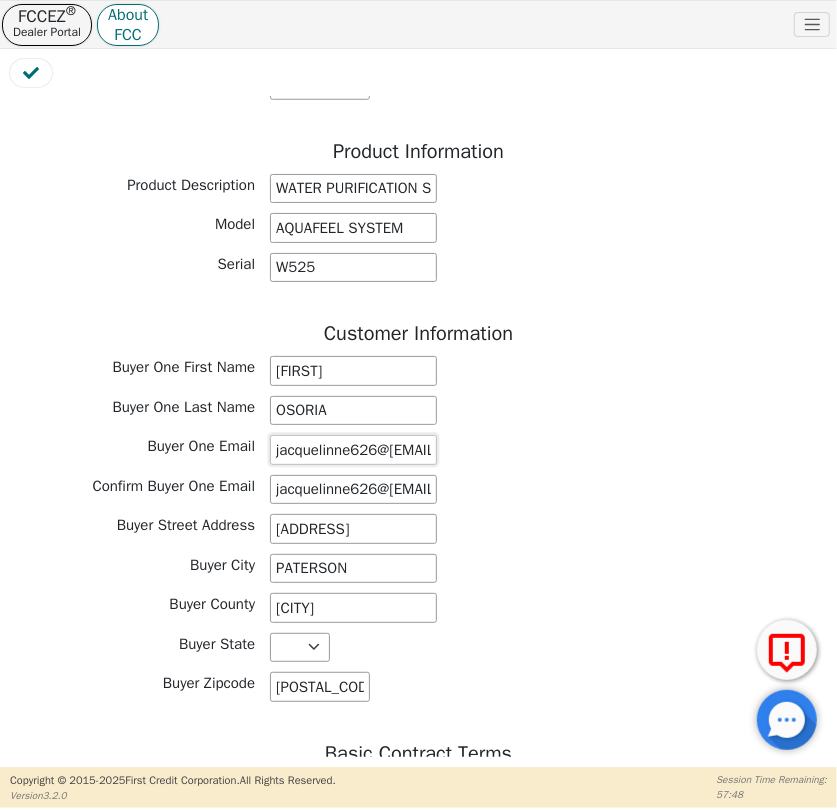 drag, startPoint x: 261, startPoint y: 493, endPoint x: 449, endPoint y: 501, distance: 188.17014 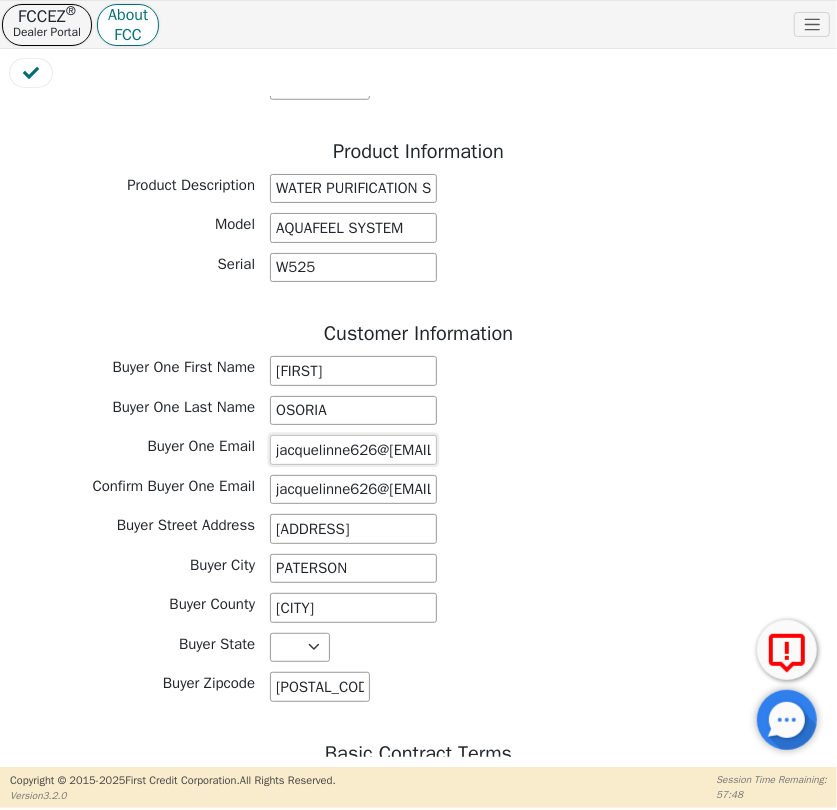 click on "Buyer One Email jacquelinne626@[EMAIL]" at bounding box center (418, 450) 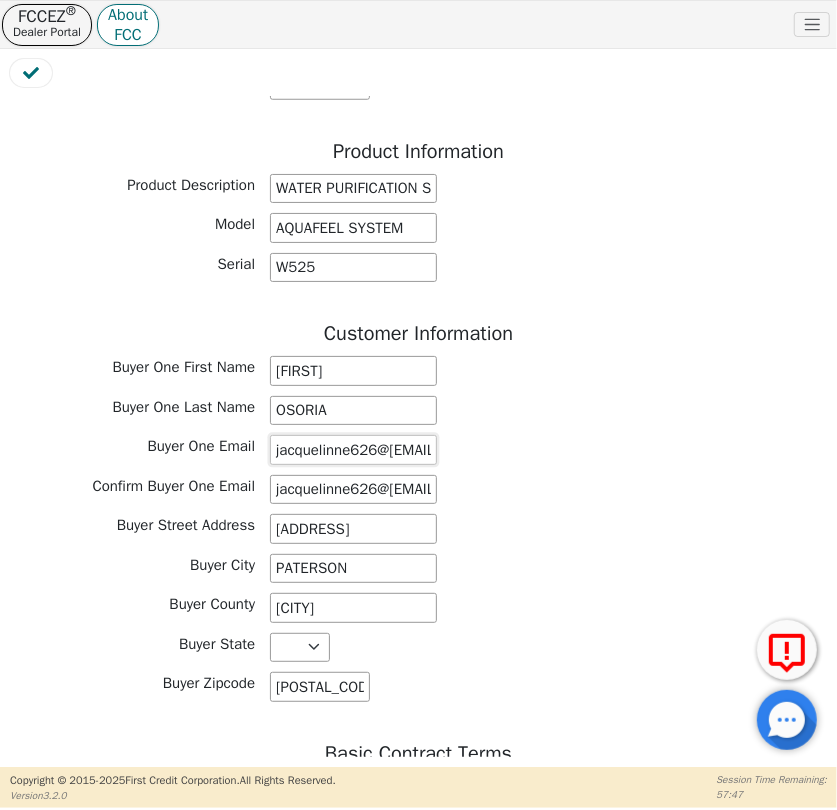 scroll, scrollTop: 0, scrollLeft: 27, axis: horizontal 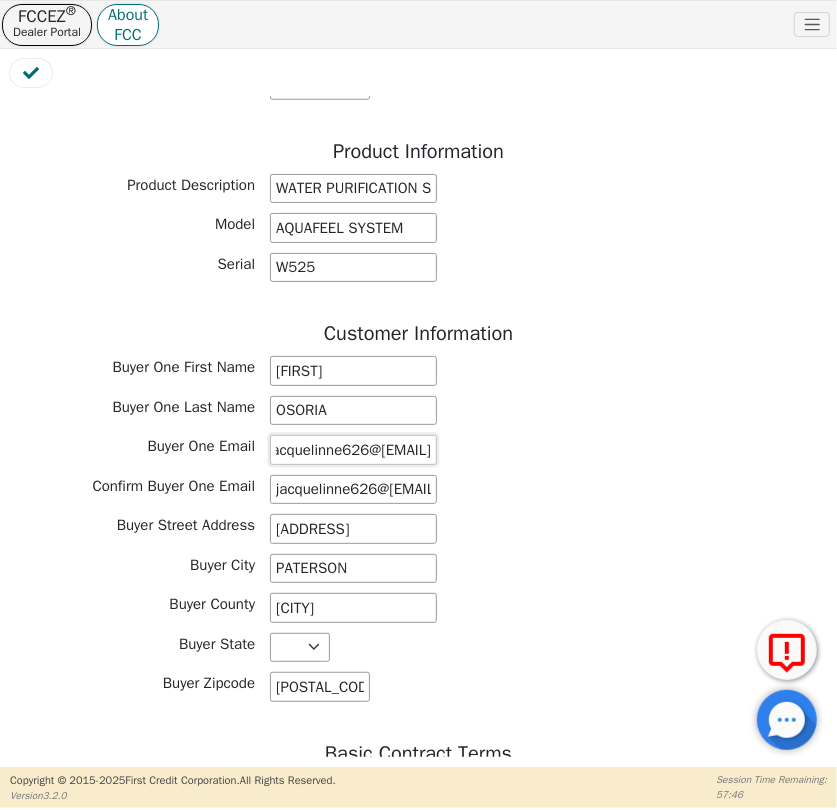 drag, startPoint x: 279, startPoint y: 490, endPoint x: 441, endPoint y: 499, distance: 162.2498 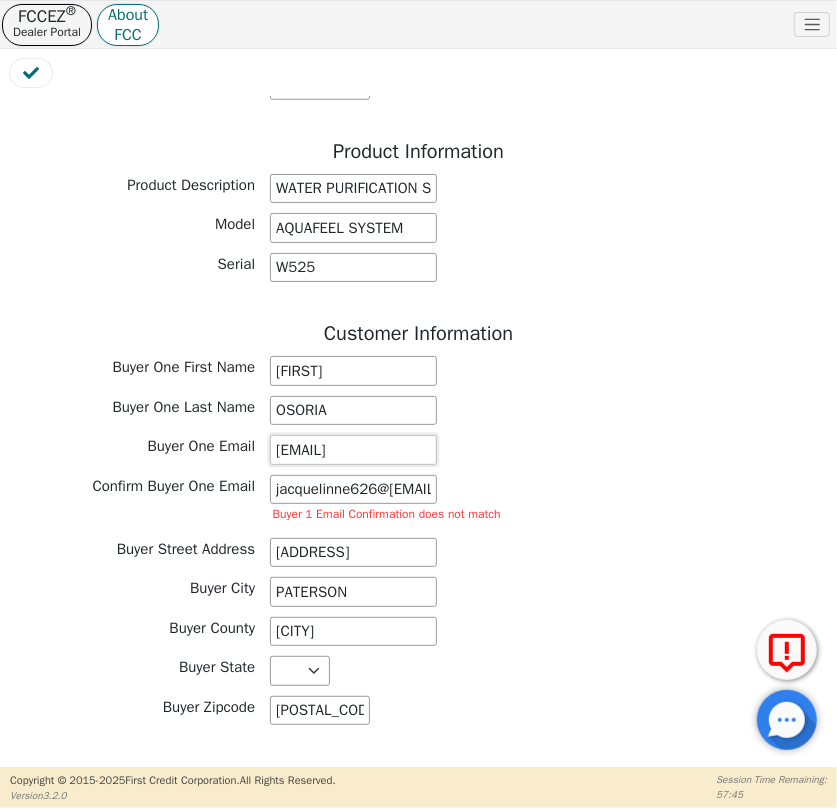 scroll, scrollTop: 0, scrollLeft: 39, axis: horizontal 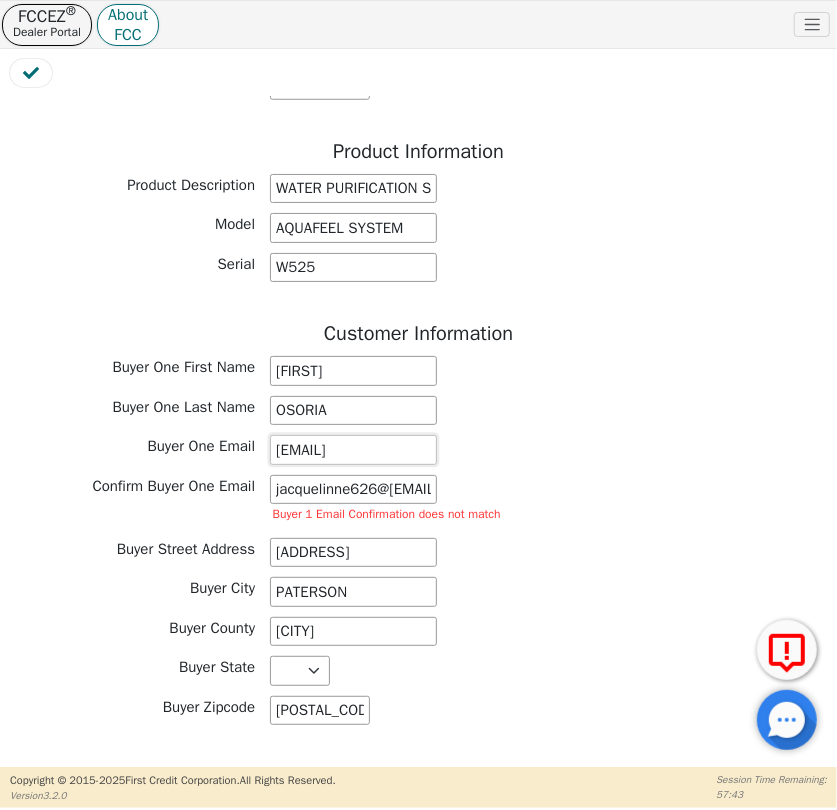 type on "[EMAIL]" 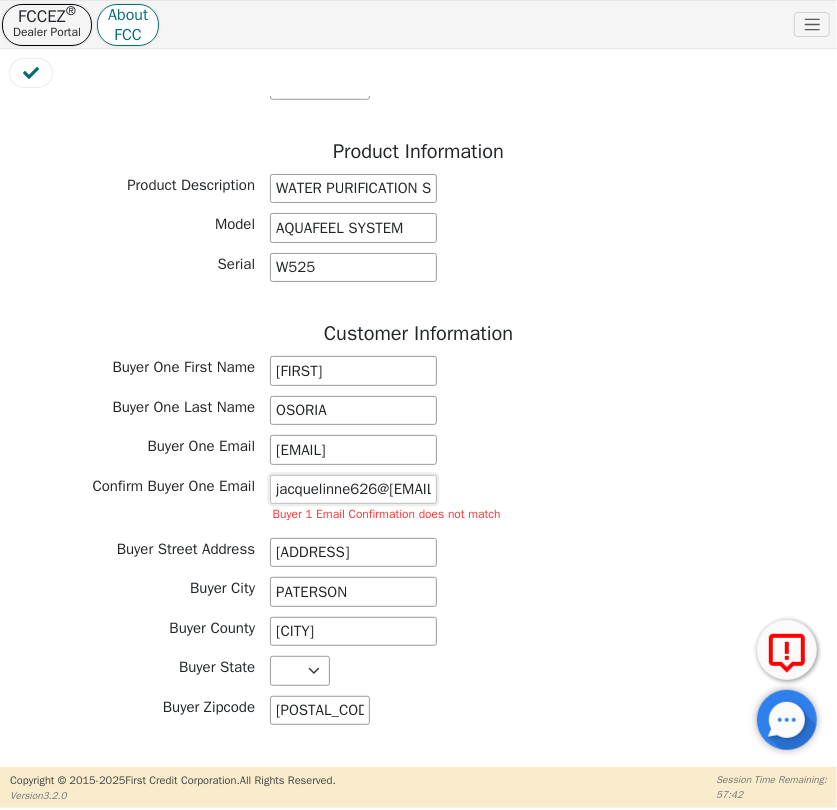 scroll, scrollTop: 0, scrollLeft: 0, axis: both 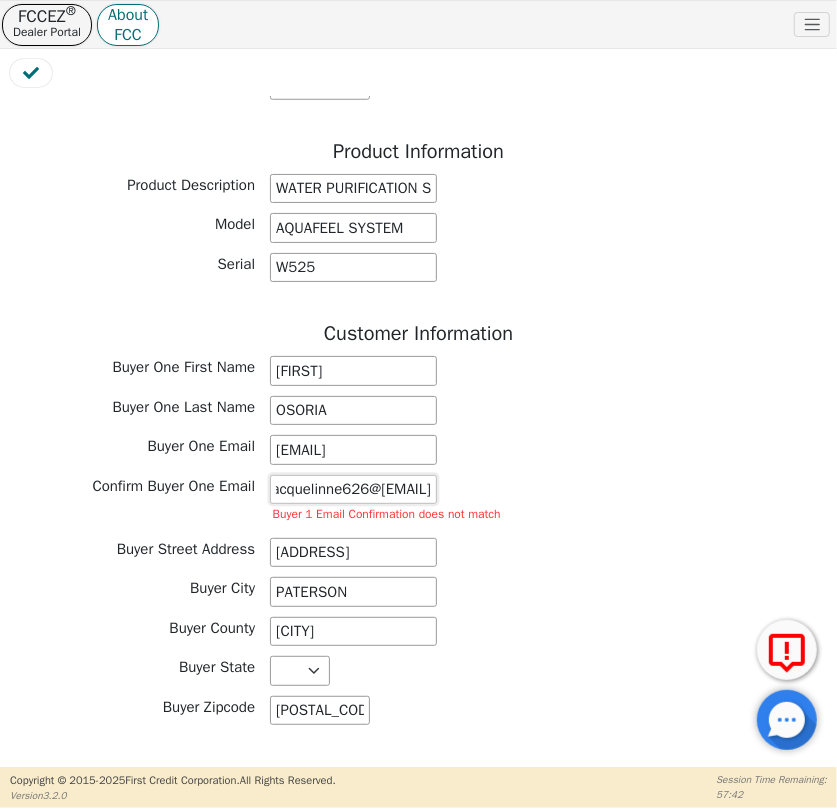 drag, startPoint x: 271, startPoint y: 529, endPoint x: 454, endPoint y: 540, distance: 183.3303 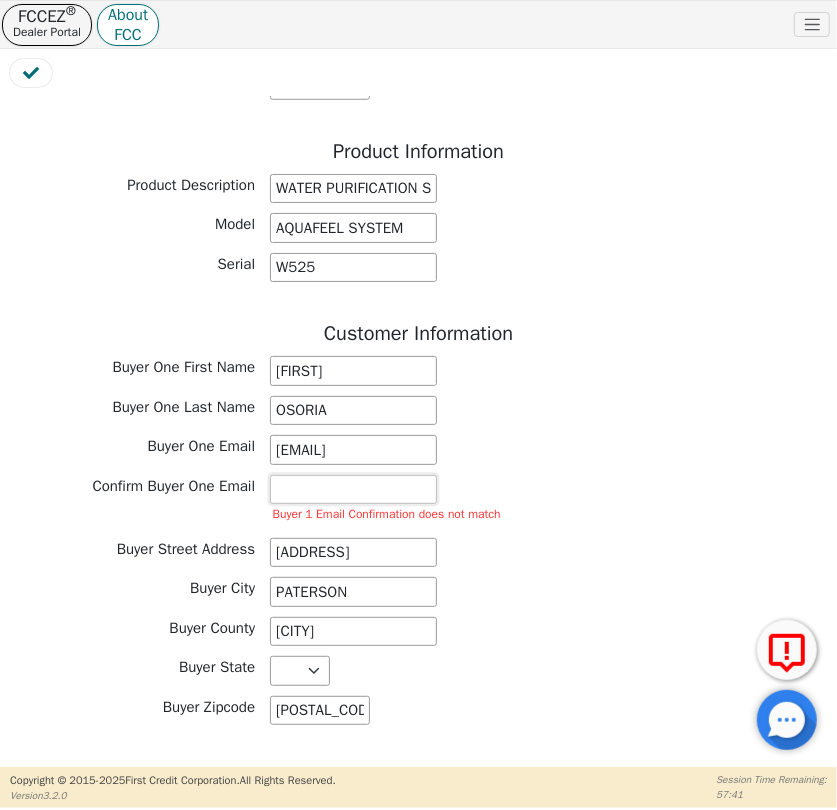 scroll, scrollTop: 0, scrollLeft: 0, axis: both 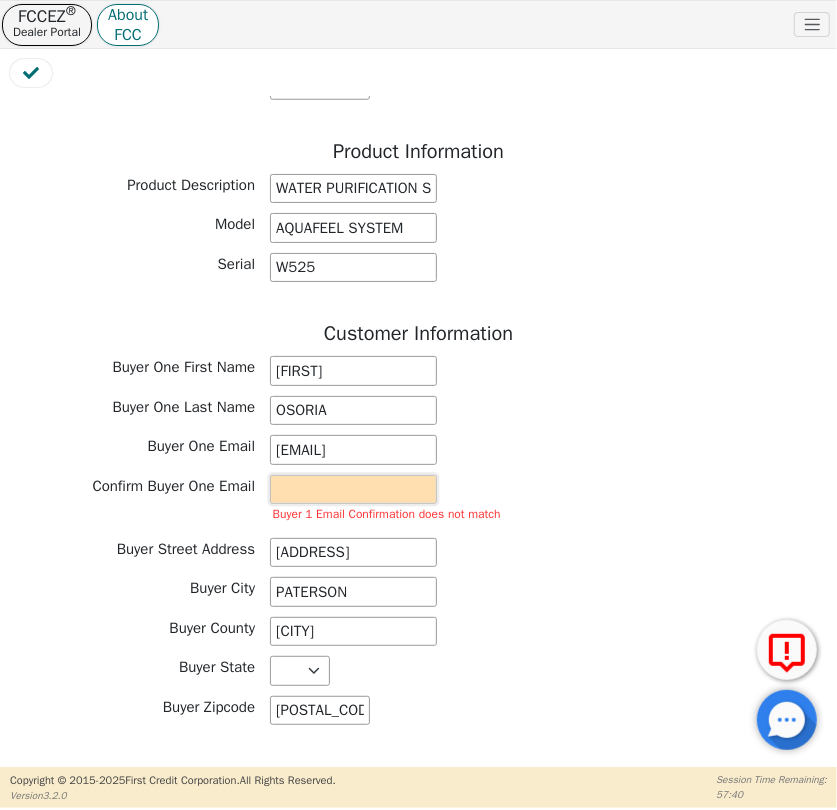 paste on "[EMAIL]" 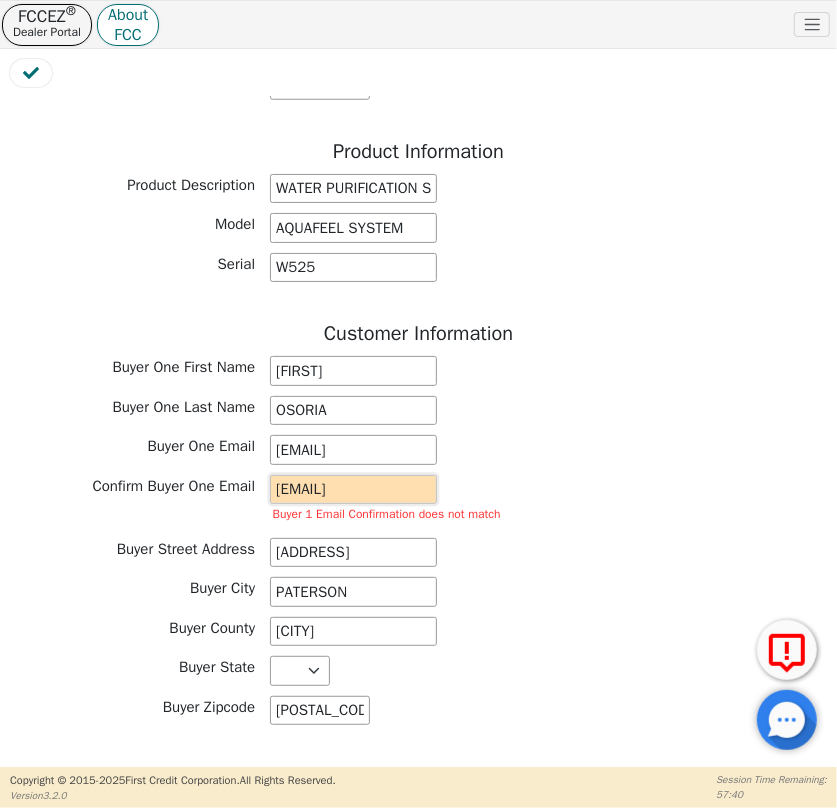 scroll, scrollTop: 0, scrollLeft: 39, axis: horizontal 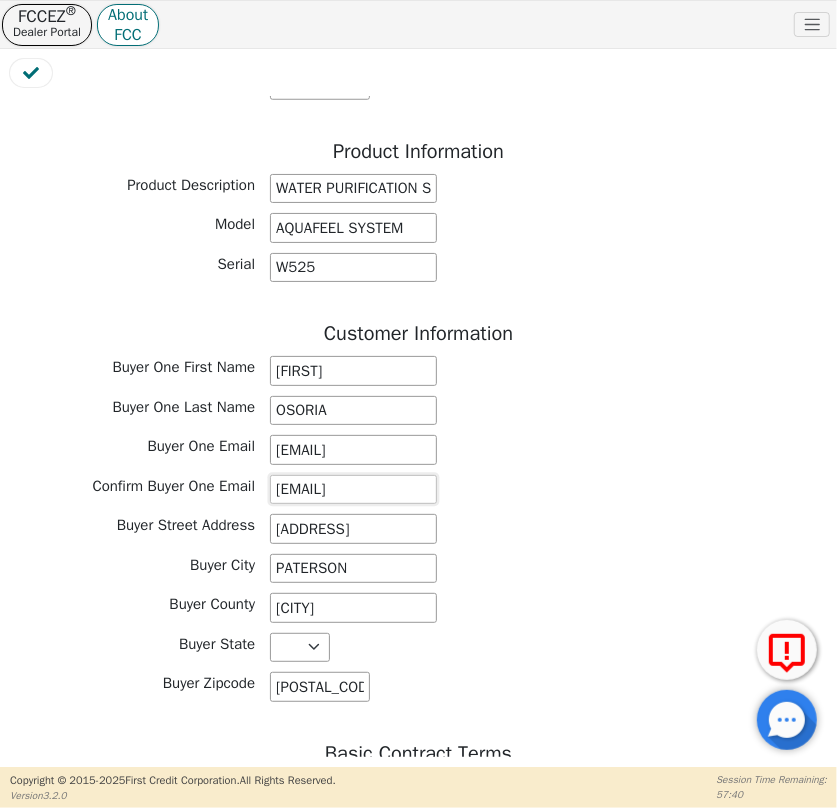 type on "[EMAIL]" 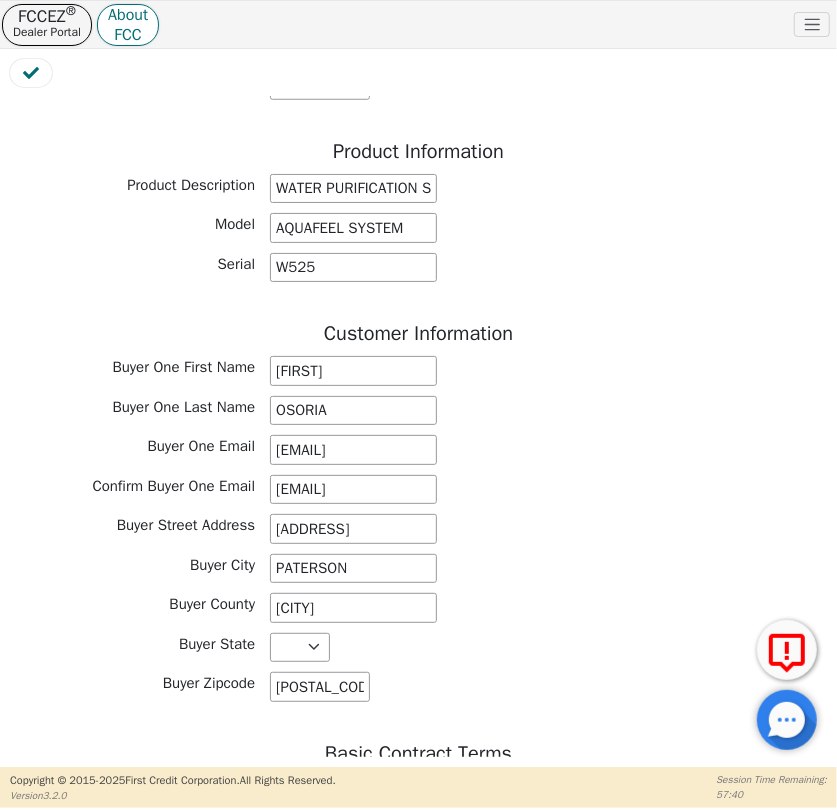 click on "Buyer One Email Franklinosoria76@[EMAIL]" at bounding box center (418, 450) 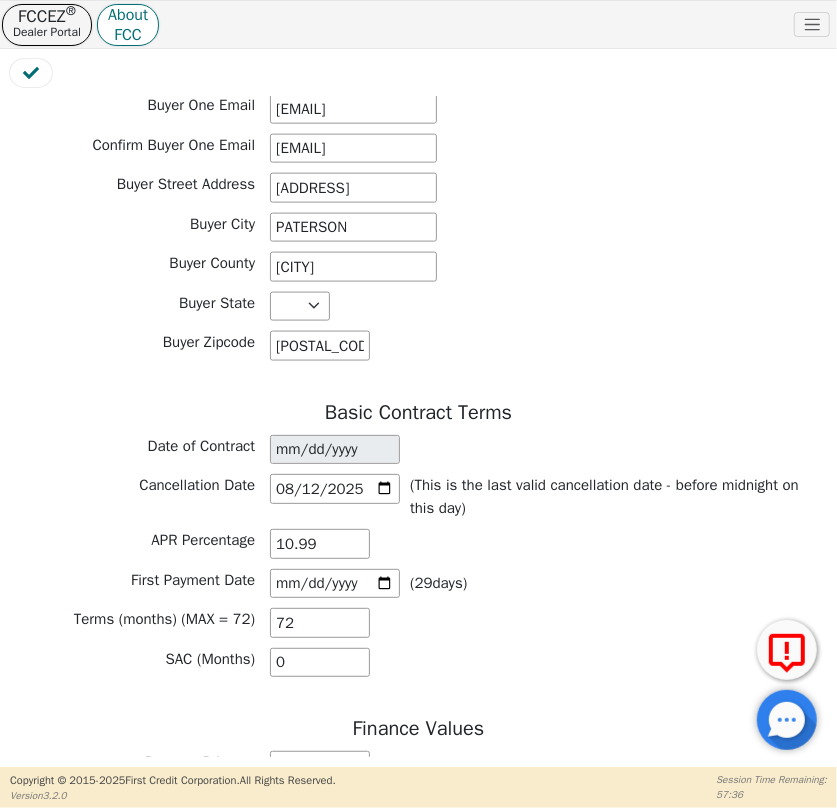 scroll, scrollTop: 1181, scrollLeft: 0, axis: vertical 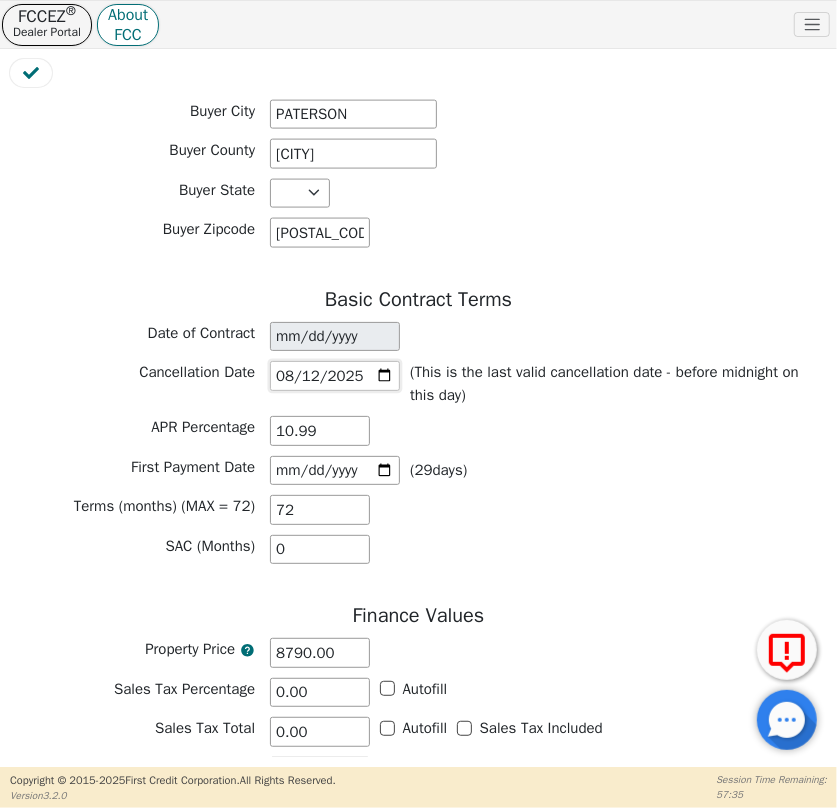 click on "2025-08-12" at bounding box center (335, 376) 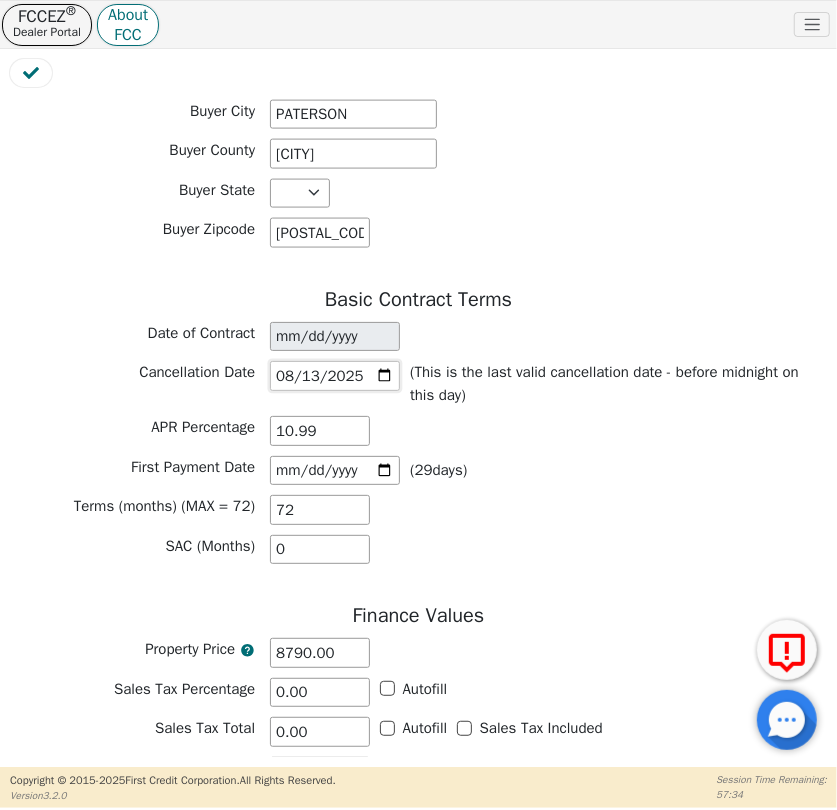 type on "2025-08-13" 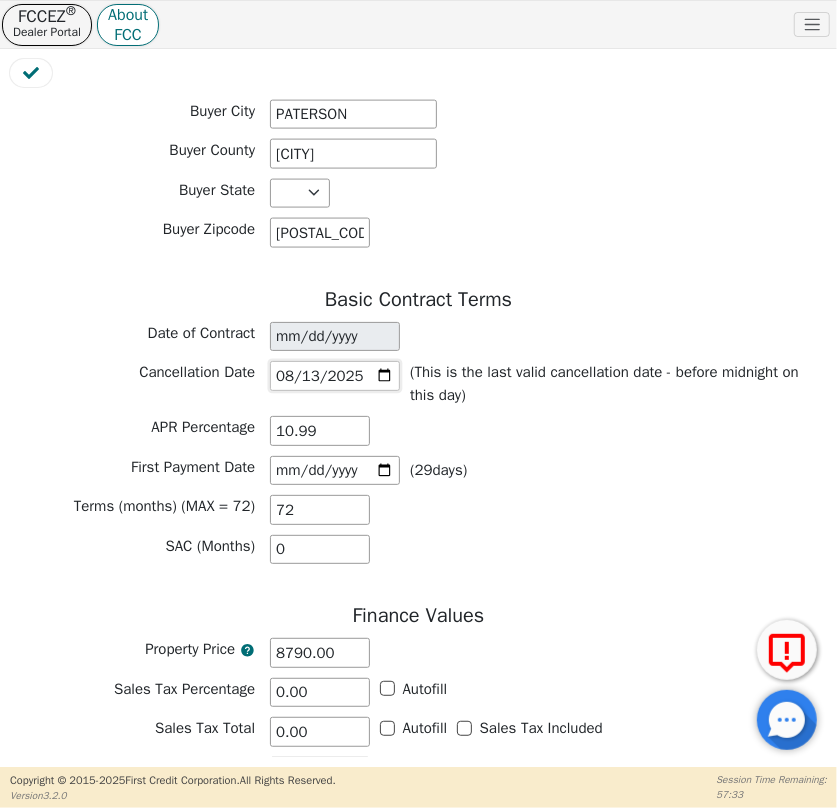 scroll, scrollTop: 1272, scrollLeft: 0, axis: vertical 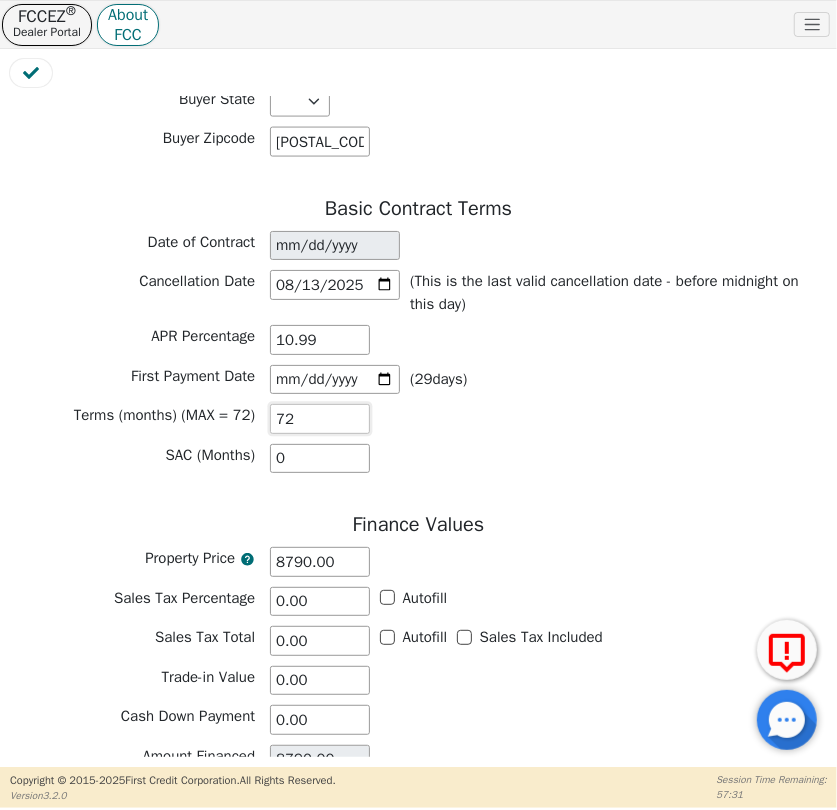 drag, startPoint x: 321, startPoint y: 459, endPoint x: 150, endPoint y: 459, distance: 171 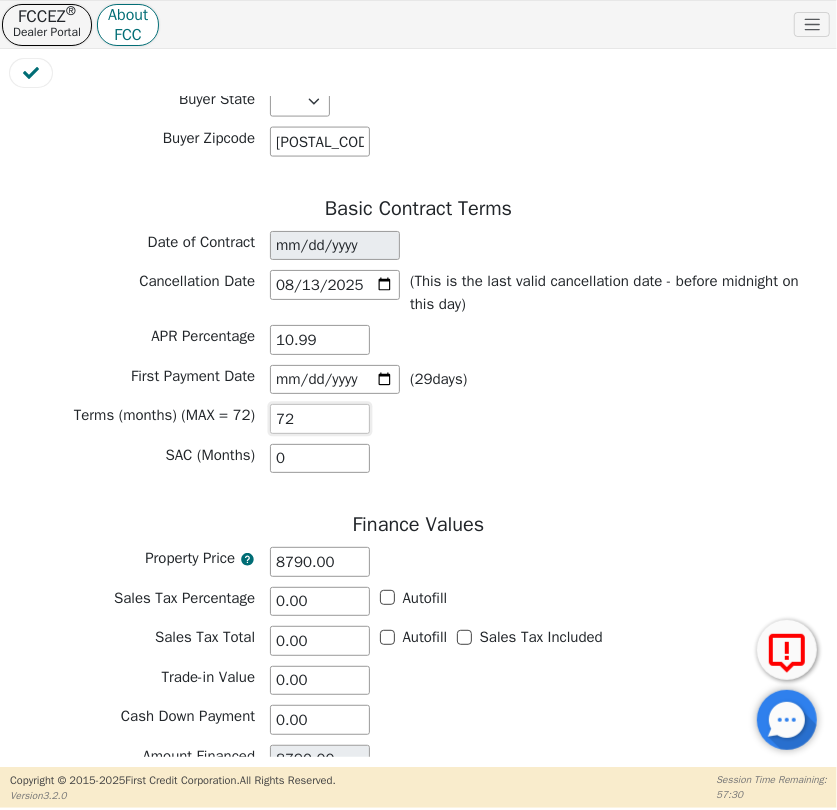type on "6" 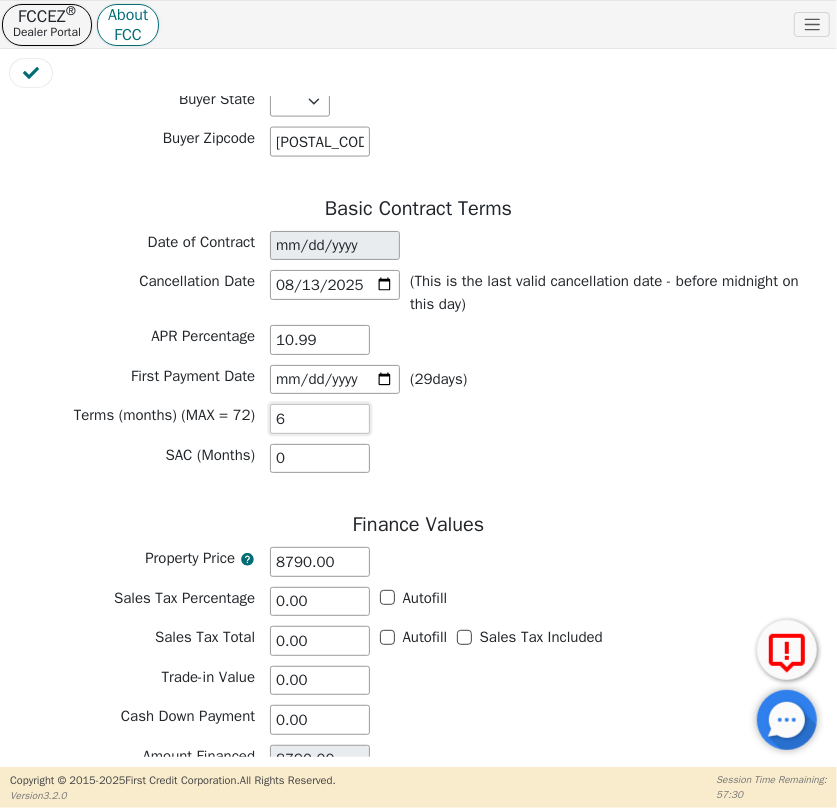 type on "60" 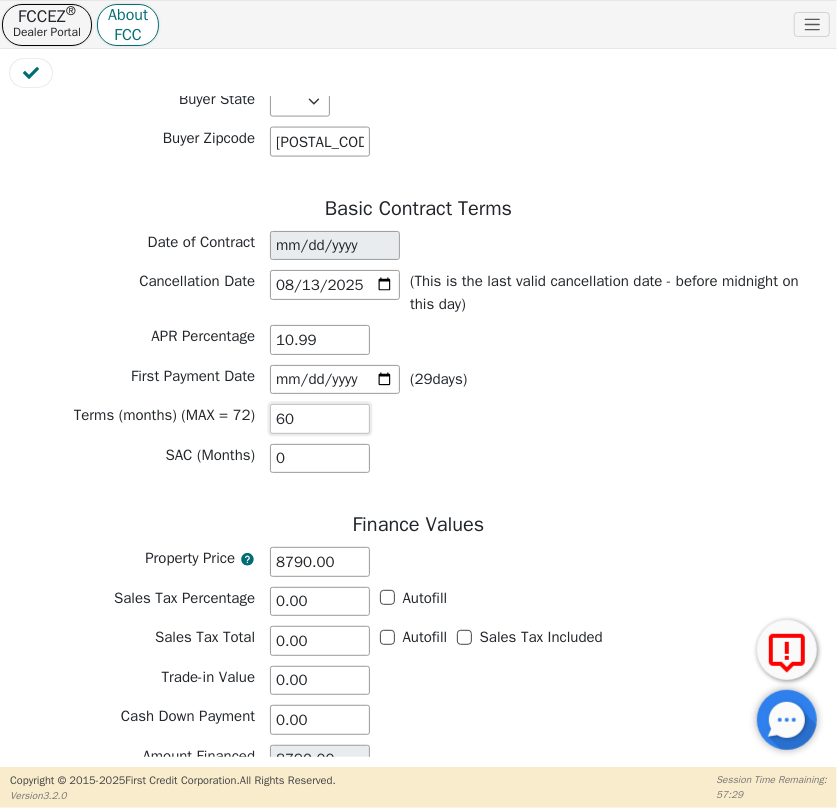type on "60" 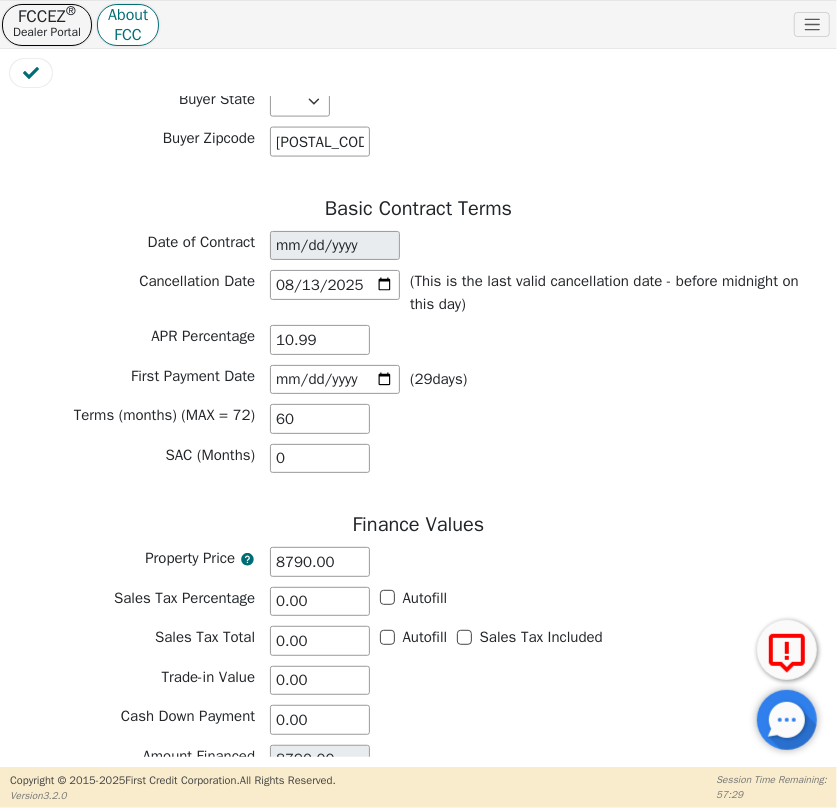 click on "SAC (Months) 0" at bounding box center (418, 459) 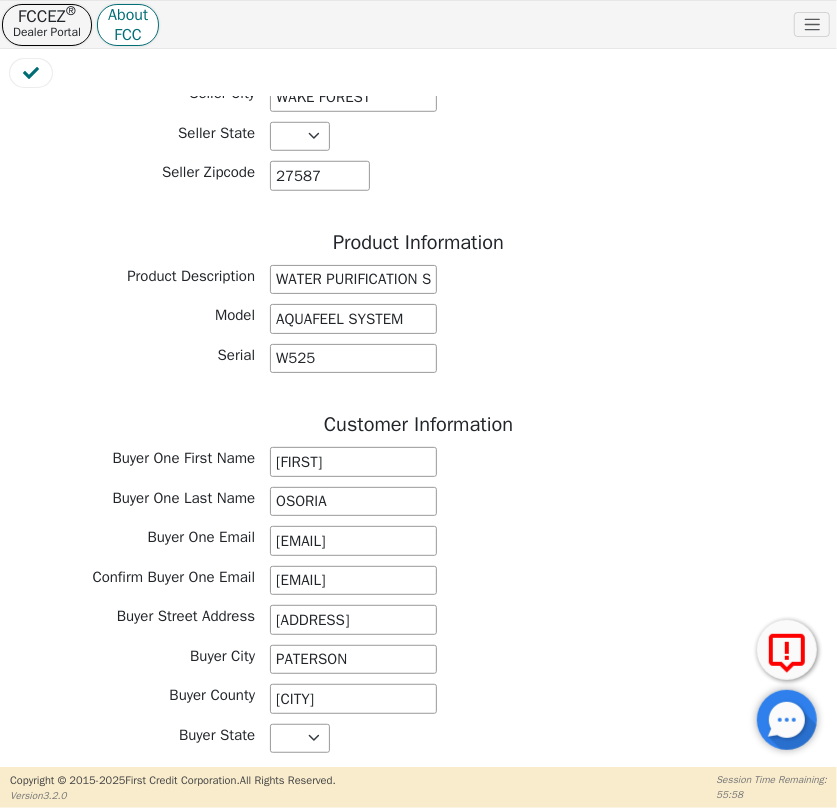 scroll, scrollTop: 909, scrollLeft: 0, axis: vertical 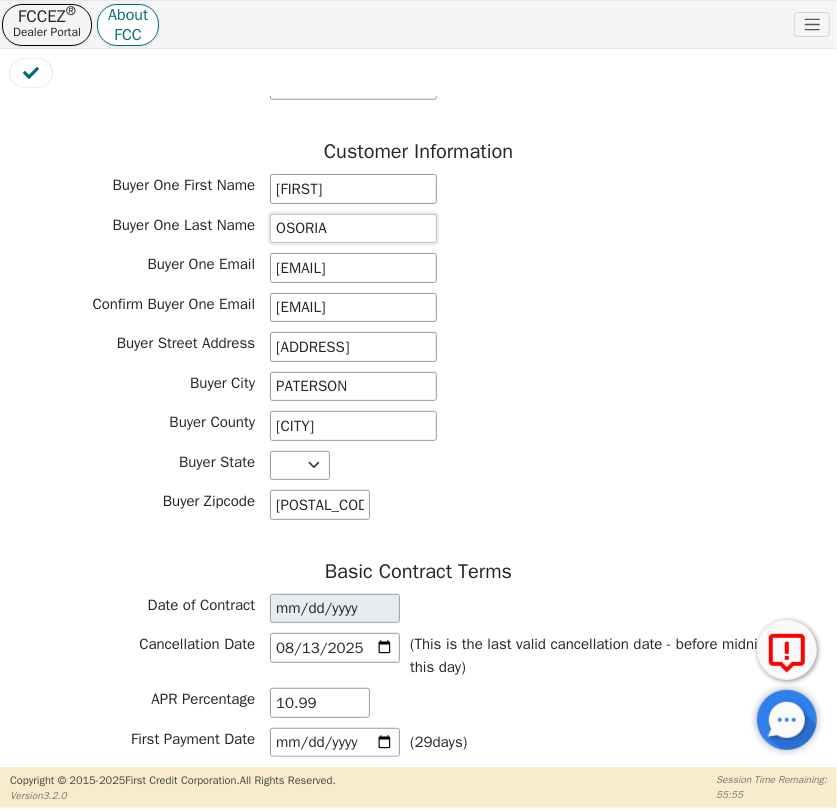 drag, startPoint x: 344, startPoint y: 271, endPoint x: 216, endPoint y: 266, distance: 128.09763 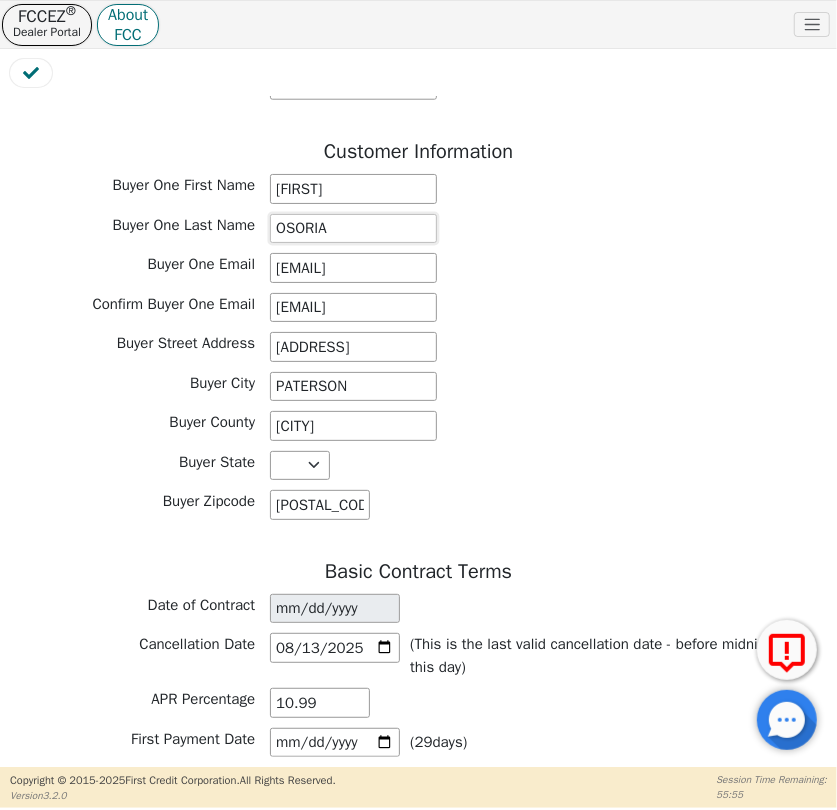 click on "Buyer One Last Name [LAST]" at bounding box center (418, 229) 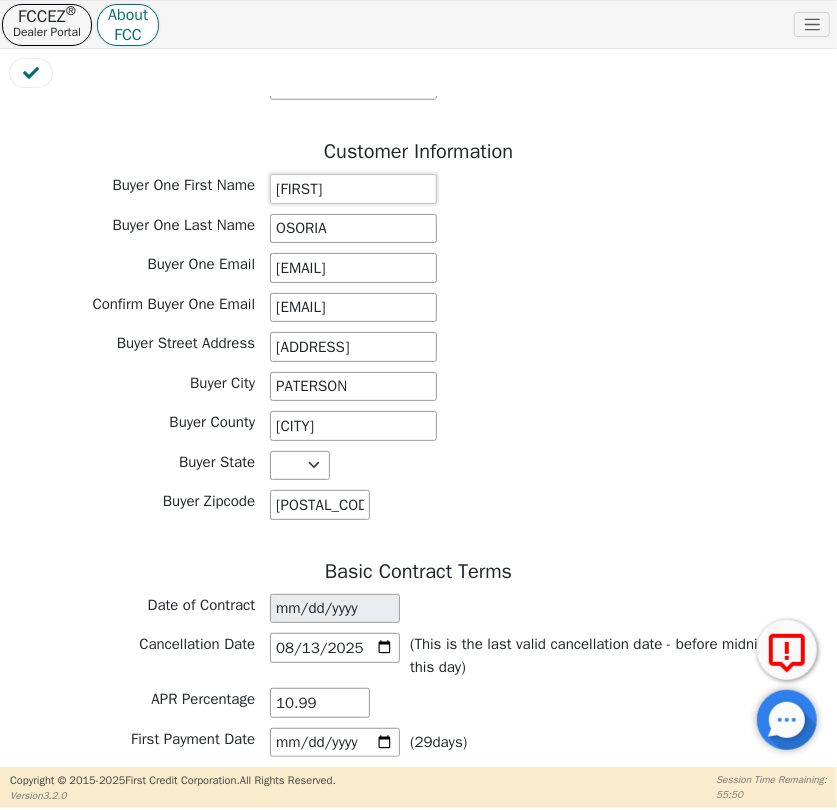 drag, startPoint x: 357, startPoint y: 232, endPoint x: 253, endPoint y: 233, distance: 104.00481 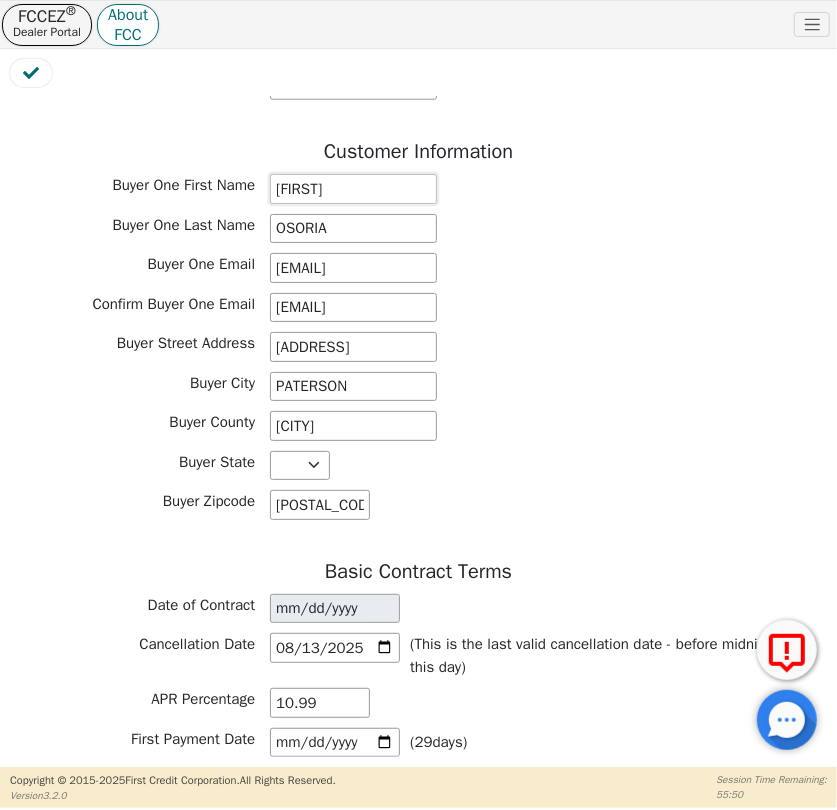 click on "Buyer One First Name [FIRST]" at bounding box center [418, 189] 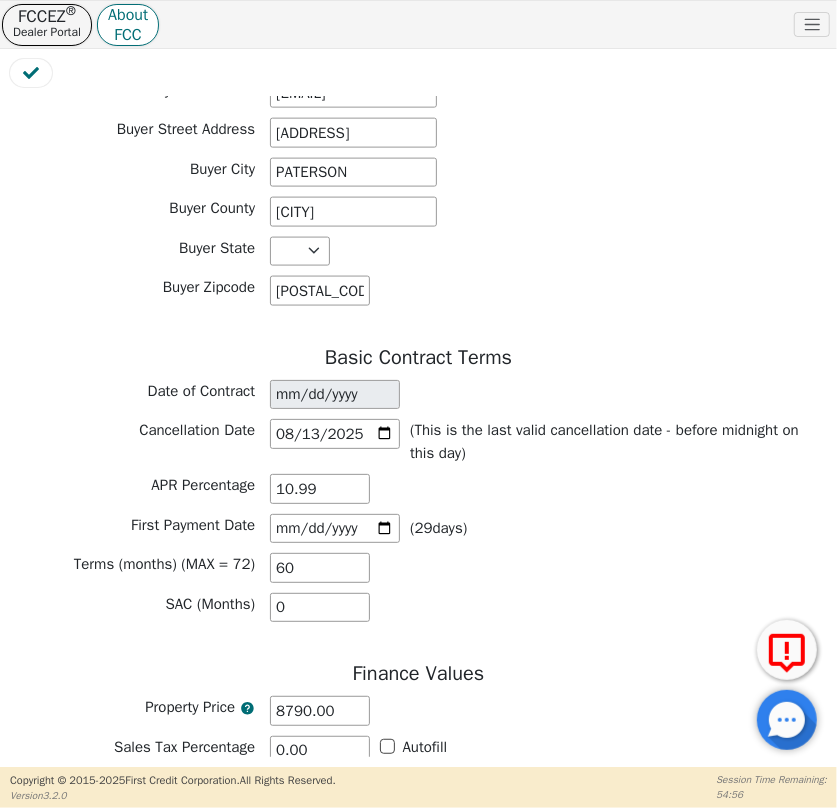 scroll, scrollTop: 1090, scrollLeft: 0, axis: vertical 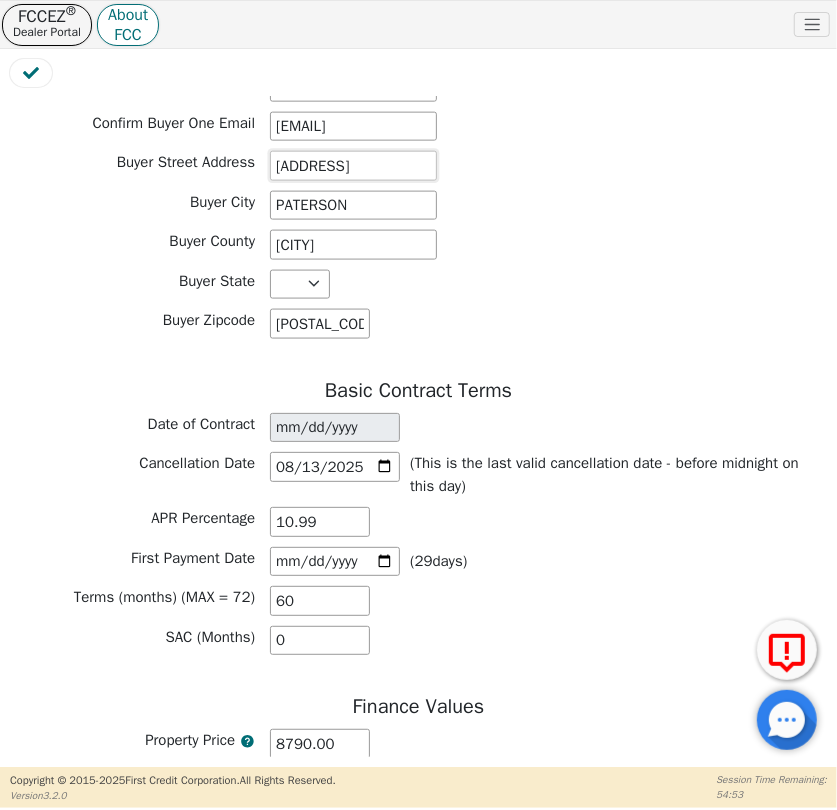 drag, startPoint x: 272, startPoint y: 209, endPoint x: 395, endPoint y: 220, distance: 123.49089 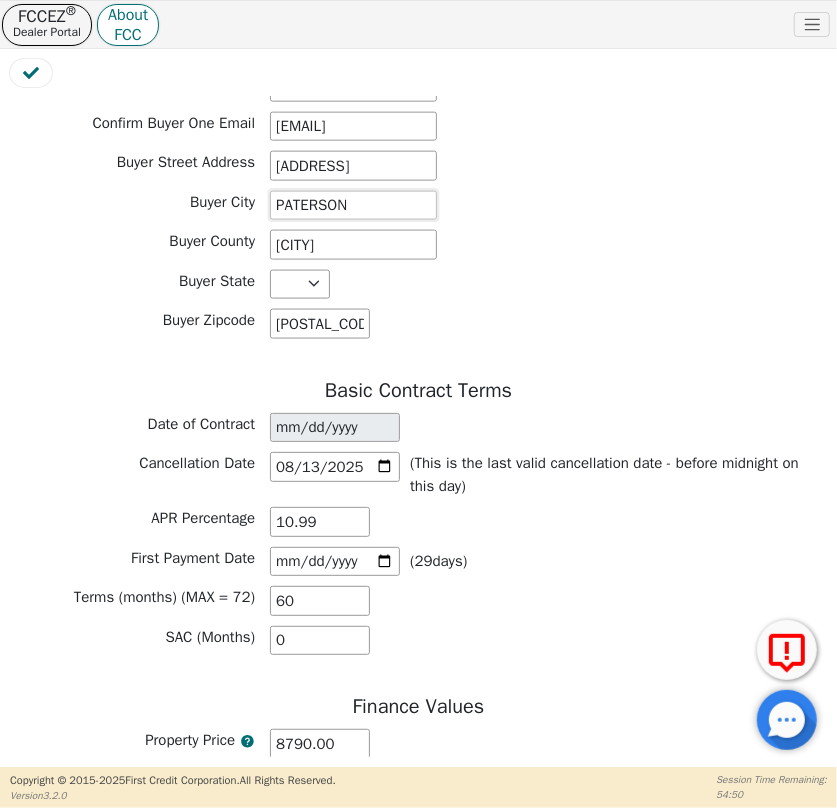 drag, startPoint x: 353, startPoint y: 257, endPoint x: 263, endPoint y: 254, distance: 90.04999 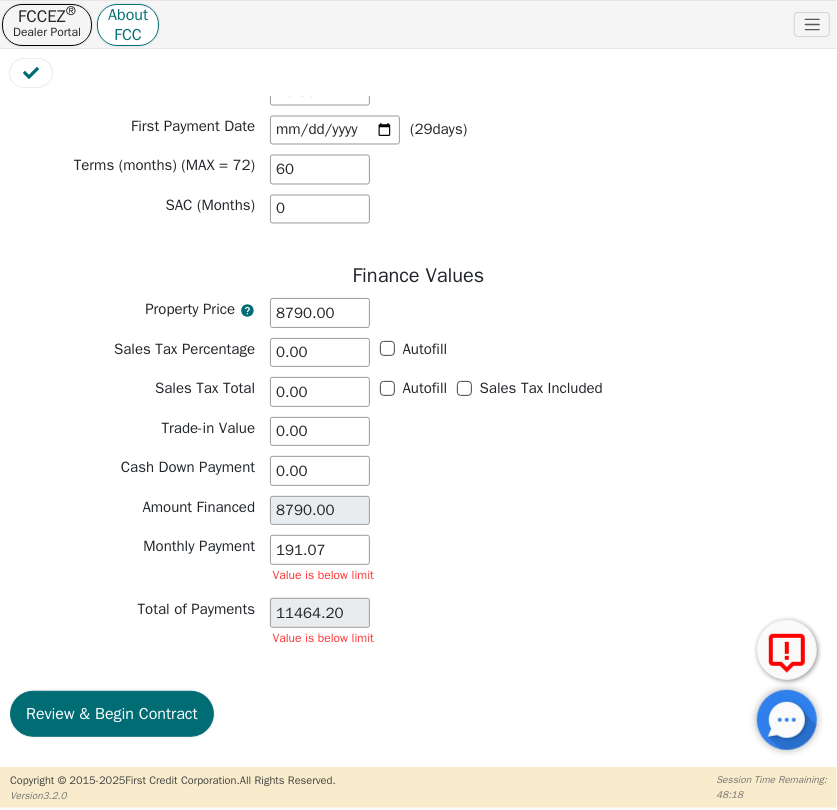 scroll, scrollTop: 1572, scrollLeft: 0, axis: vertical 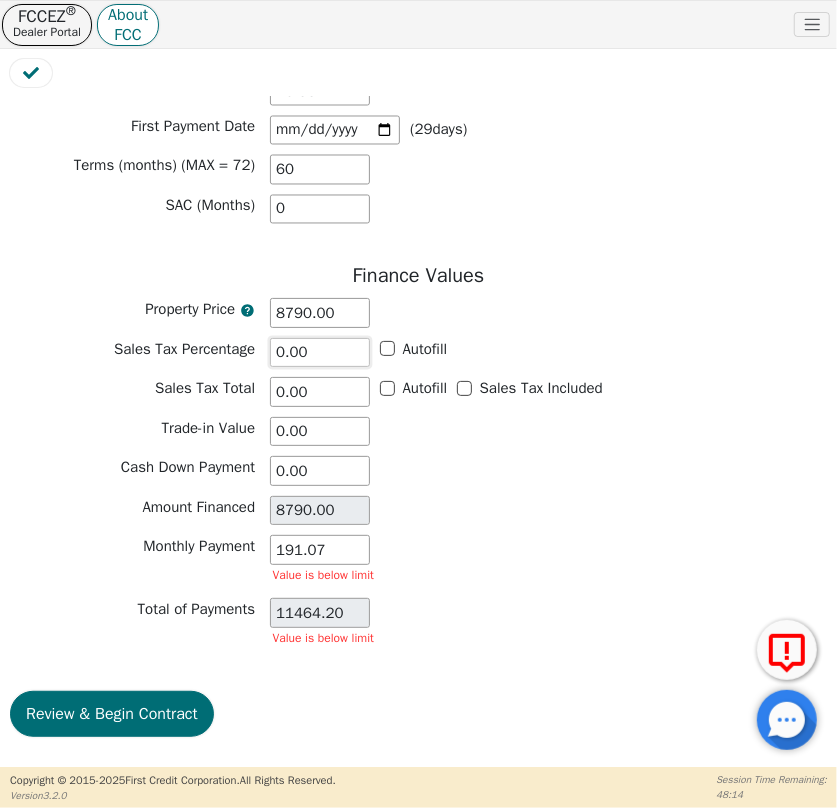 click on "0.00" at bounding box center [320, 353] 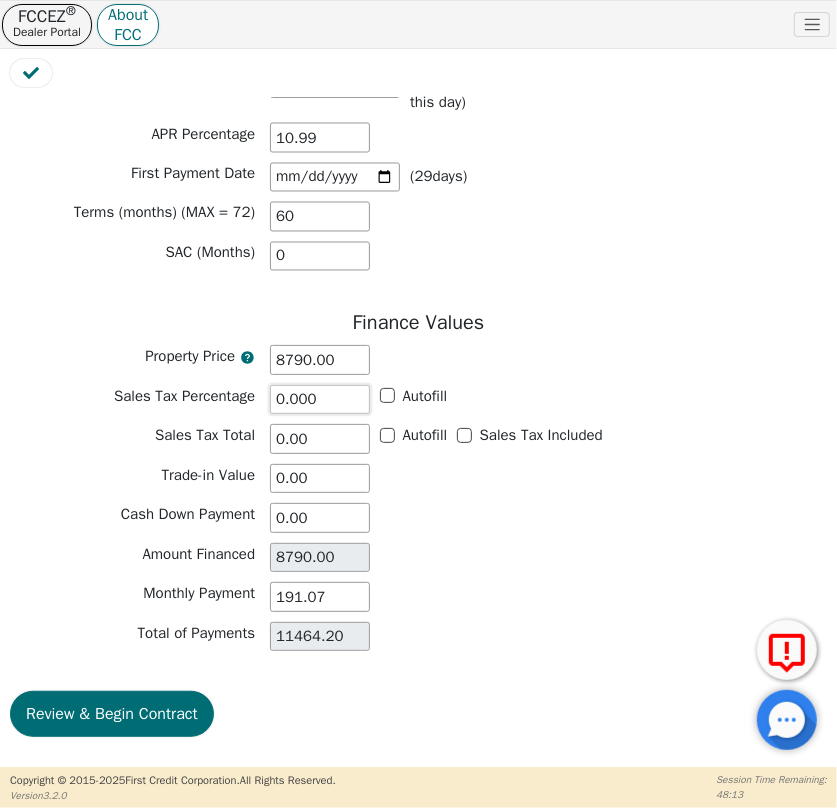 scroll, scrollTop: 1526, scrollLeft: 0, axis: vertical 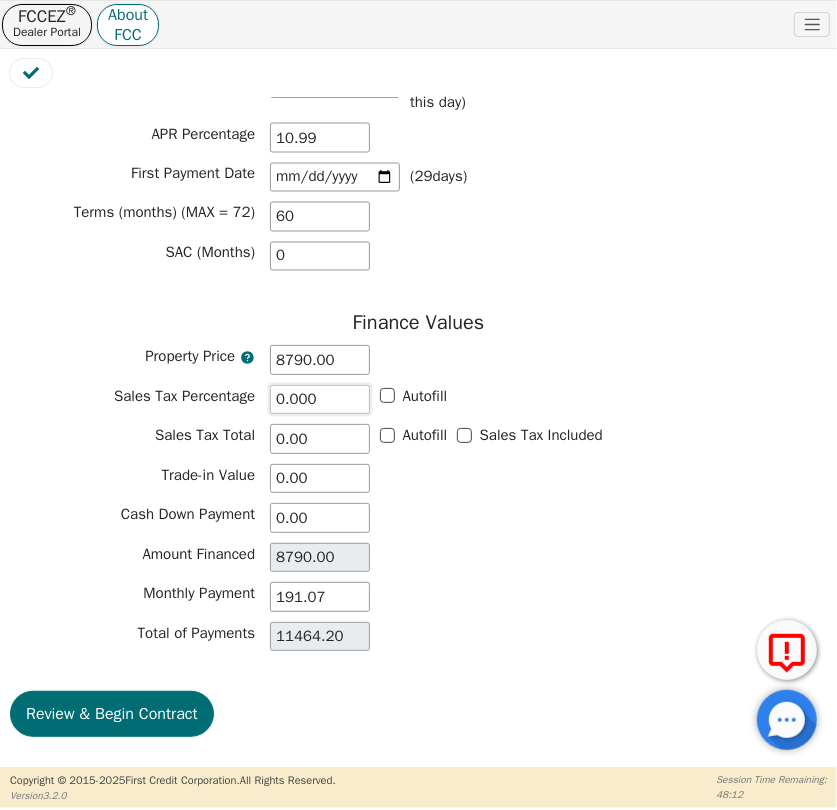 type on "0.000" 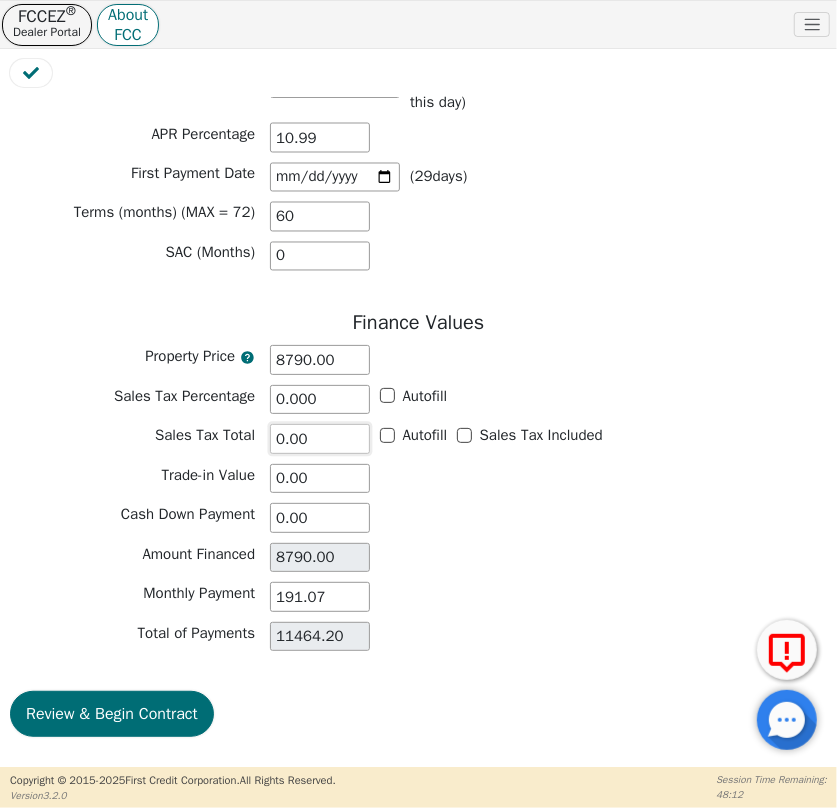 click on "0.00" at bounding box center (320, 439) 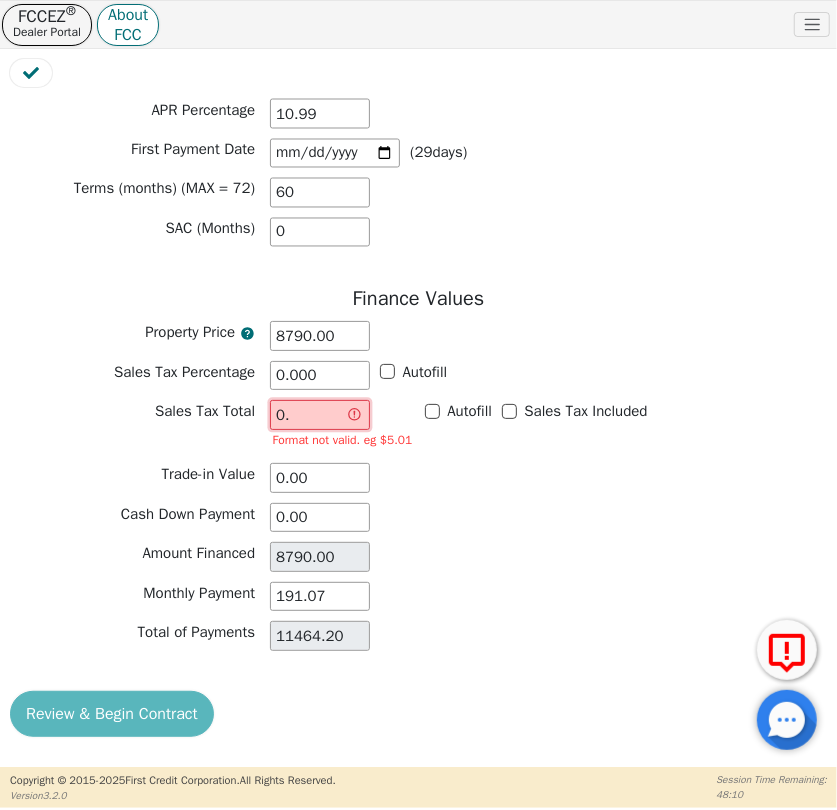 type on "0" 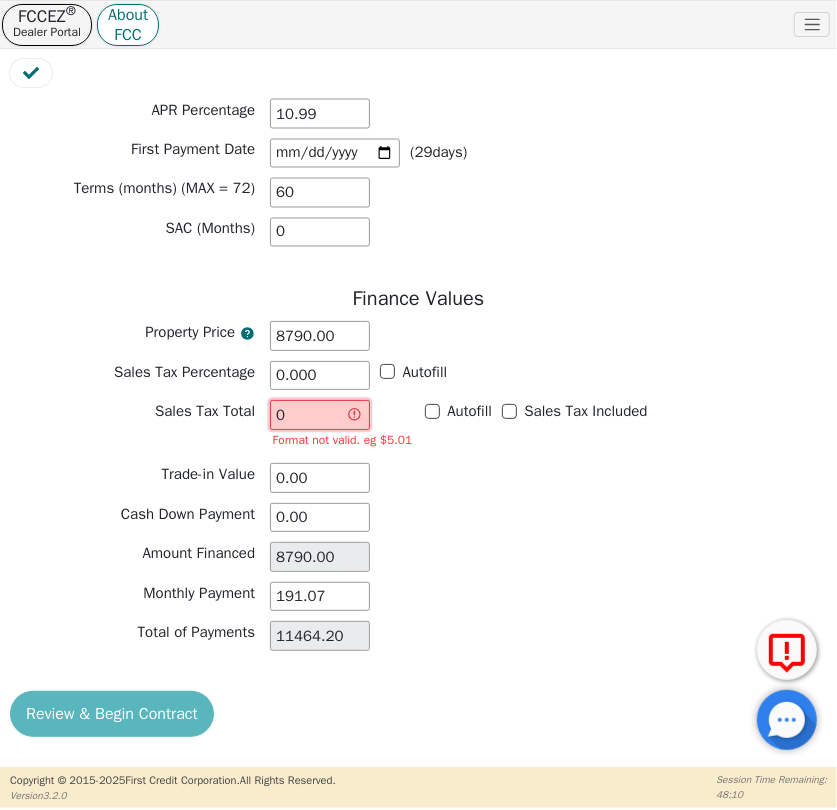 type 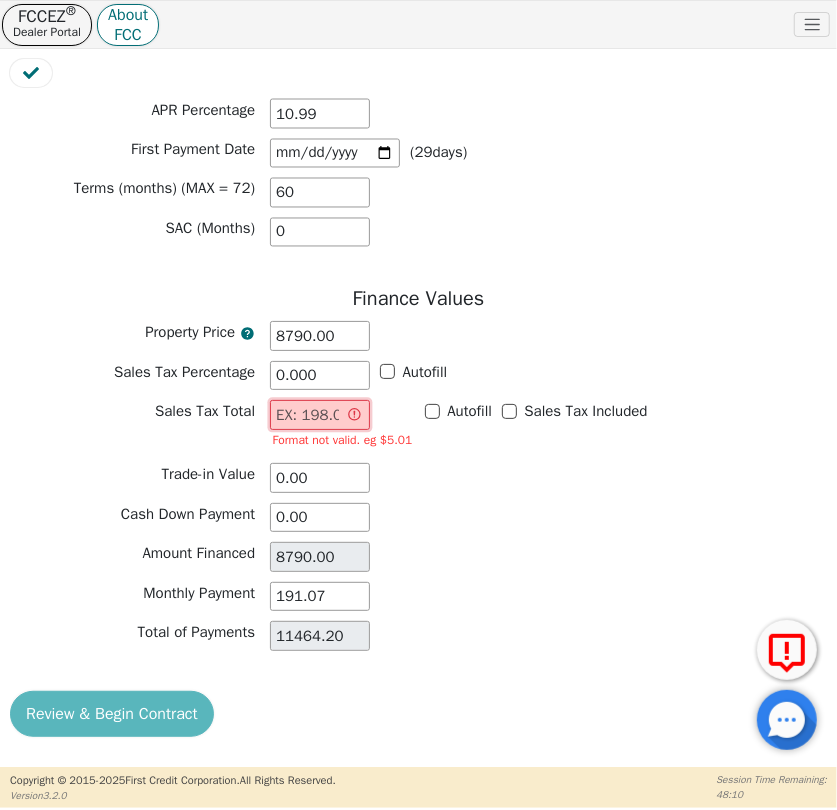 type on "0.00" 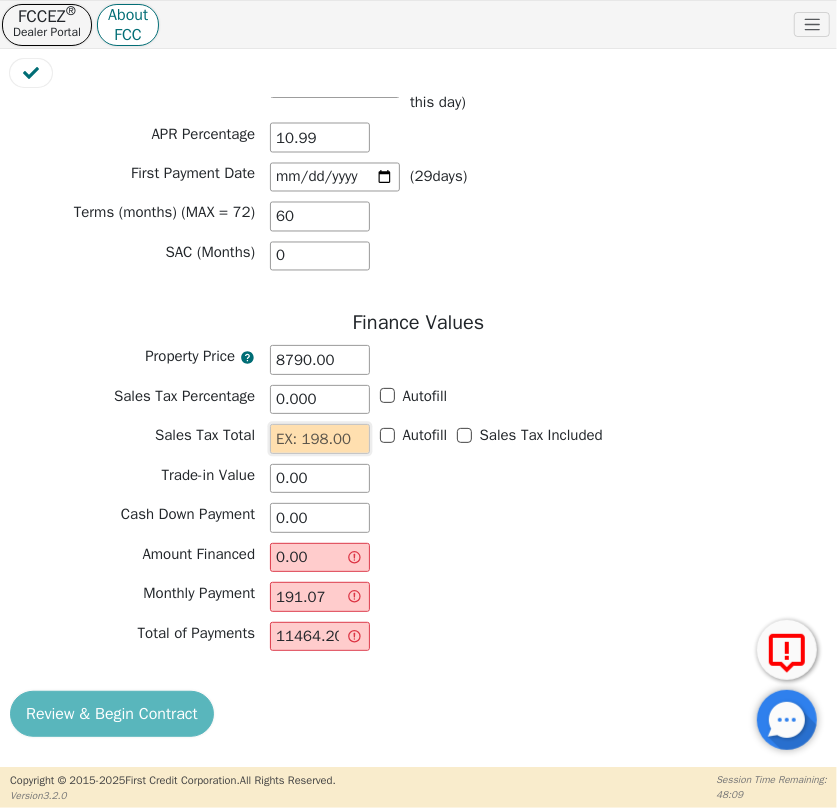 type on "0" 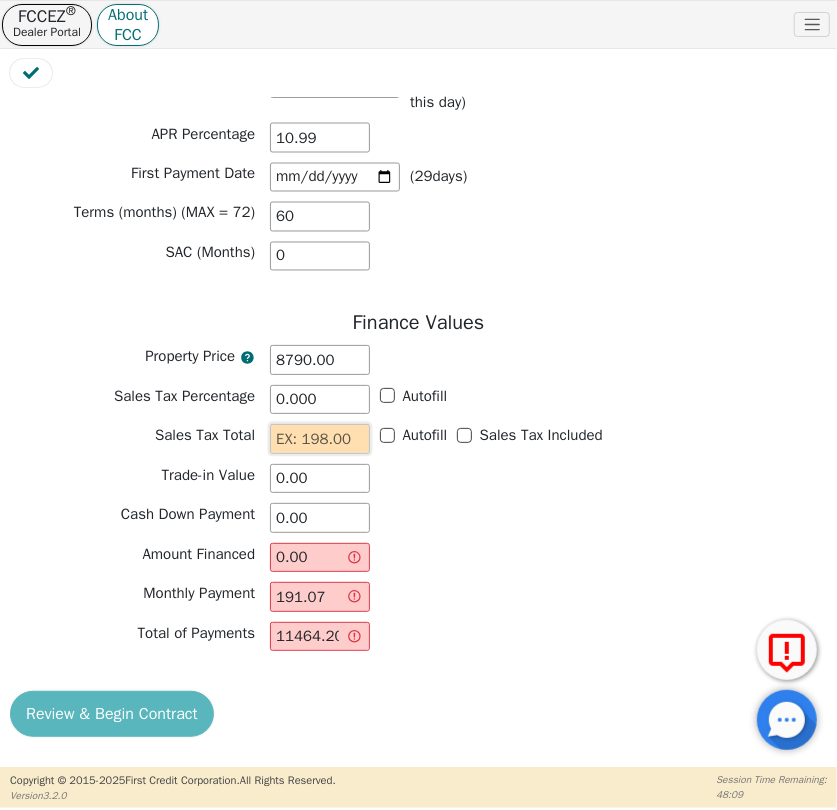 type on "8790.00" 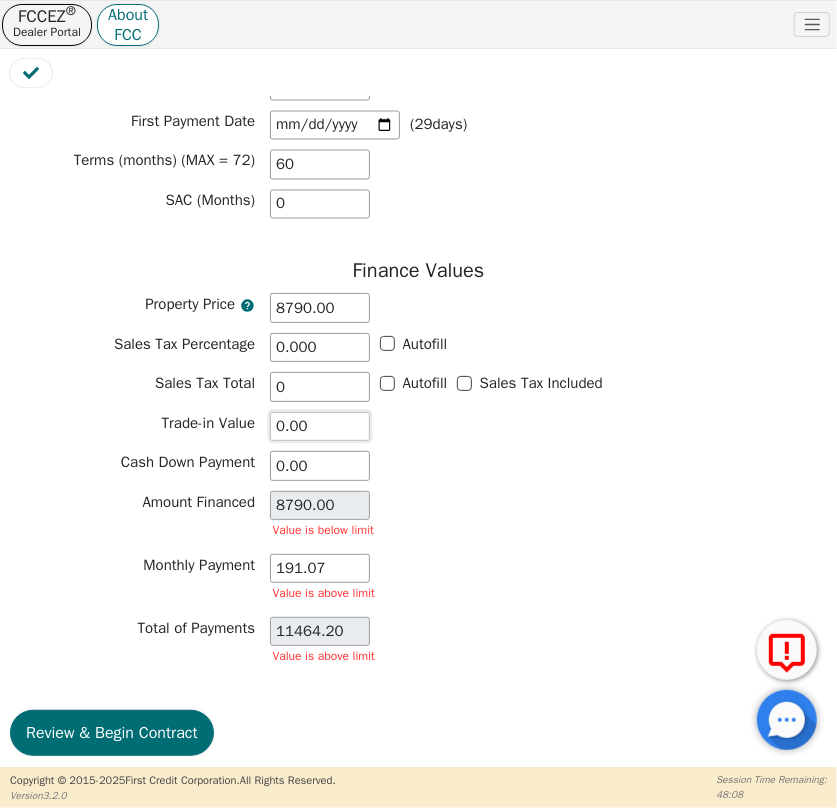 type on "0.00" 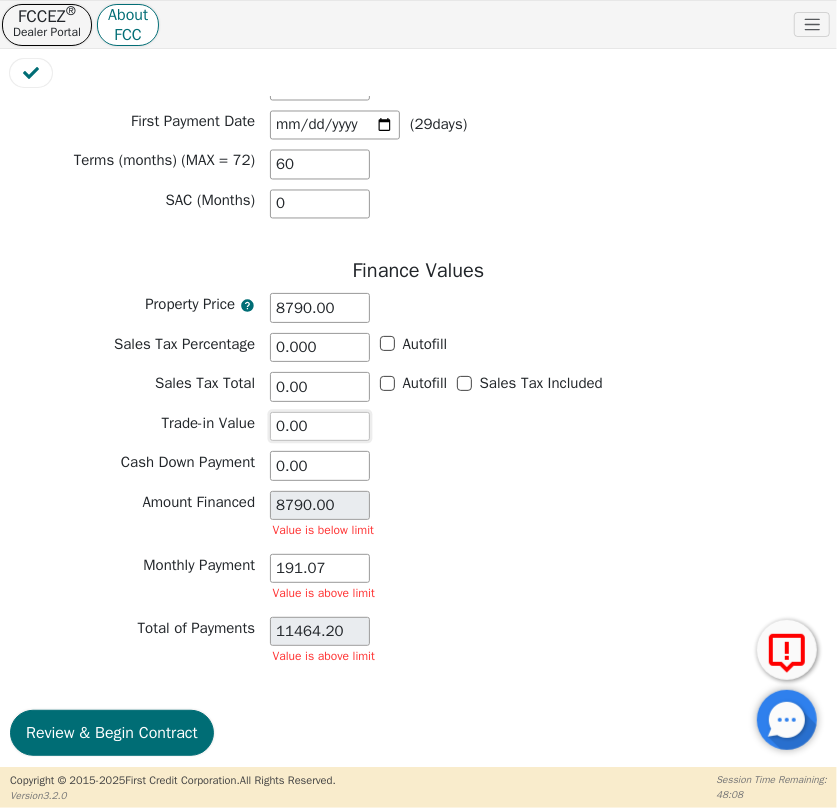 click on "0.00" at bounding box center (320, 427) 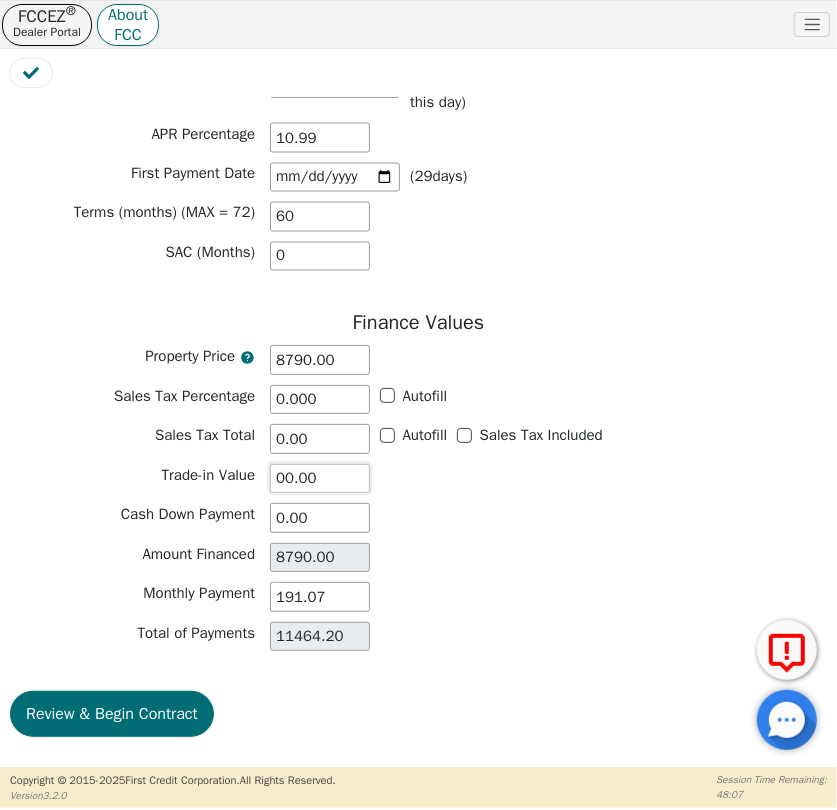 type on "00.00" 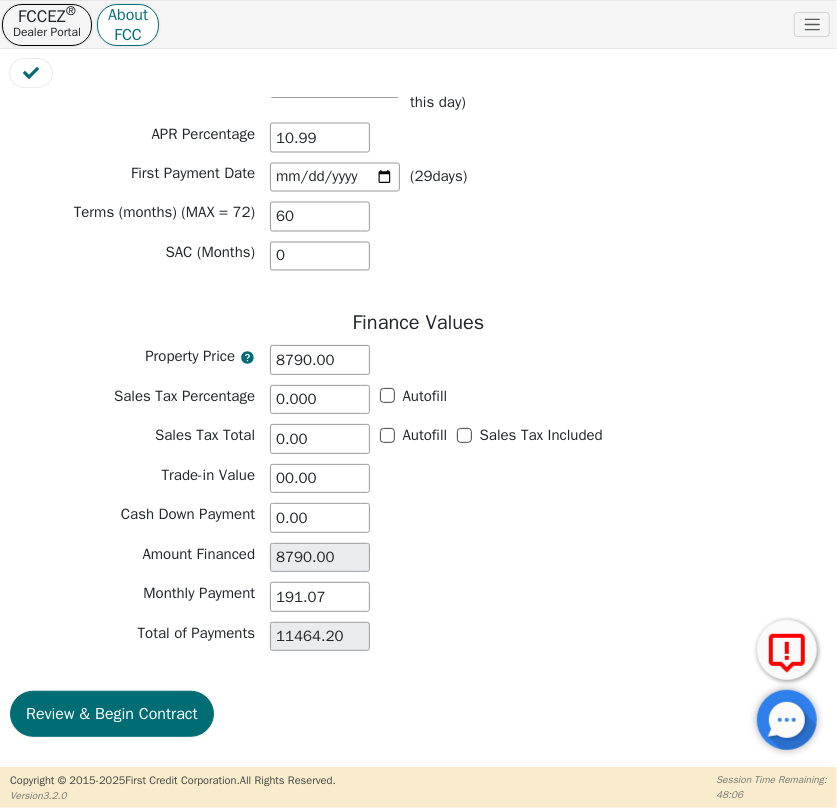 click on "Finance Values Property Price 8790.00 Sales Tax Percentage 0.000 Autofill Sales Tax Total 0.00 Autofill Sales Tax Included Trade-in Value 00.00 Trade-in Description N/A Cash Down Payment 0.00 Document Stamp Tax Amount Financed 8790.00 Monthly Payment 191.07 Total of Payments 11464.20" at bounding box center [418, 486] 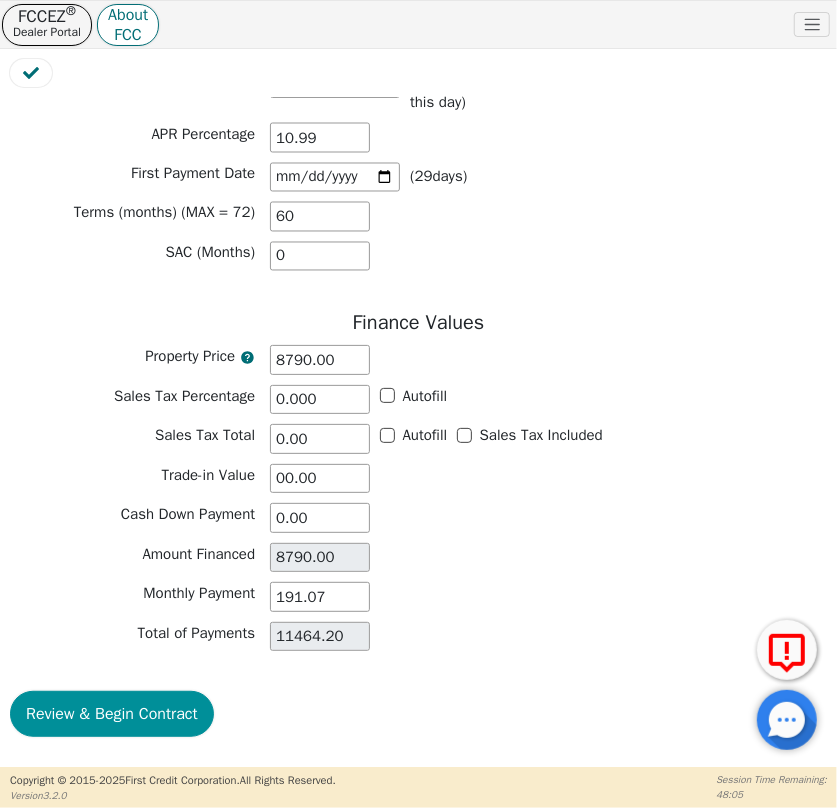 click on "Review & Begin Contract" at bounding box center [112, 714] 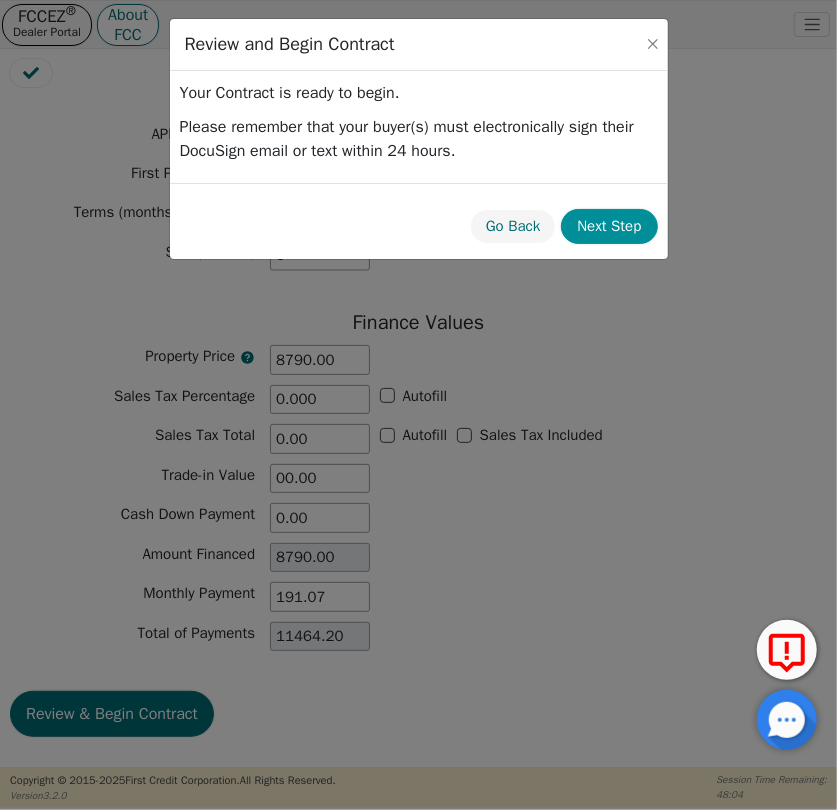 click on "Next Step" at bounding box center [609, 226] 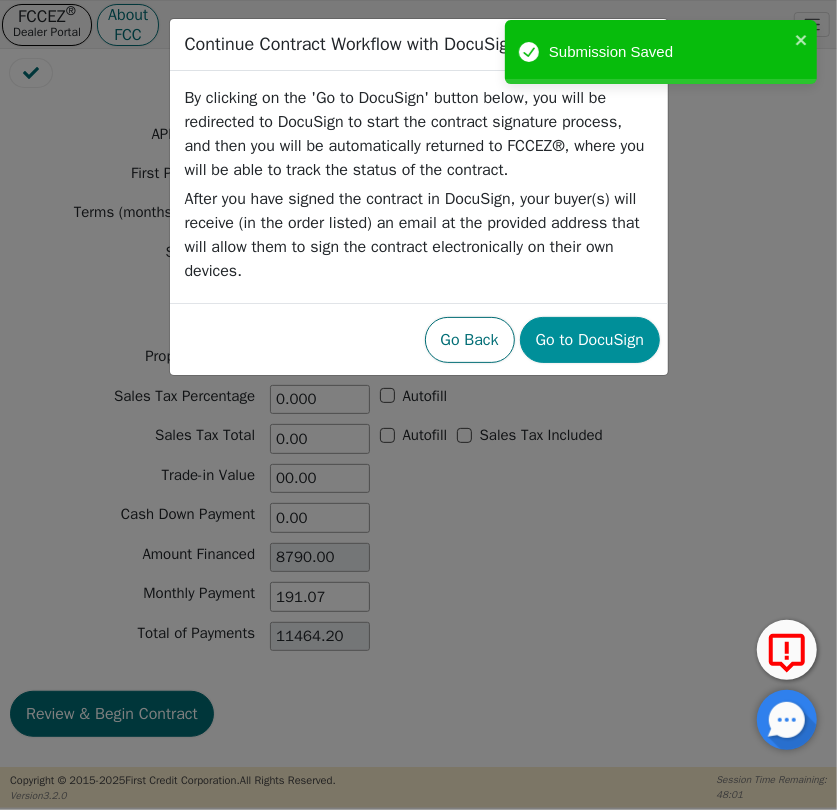 click on "Go to DocuSign" at bounding box center (590, 340) 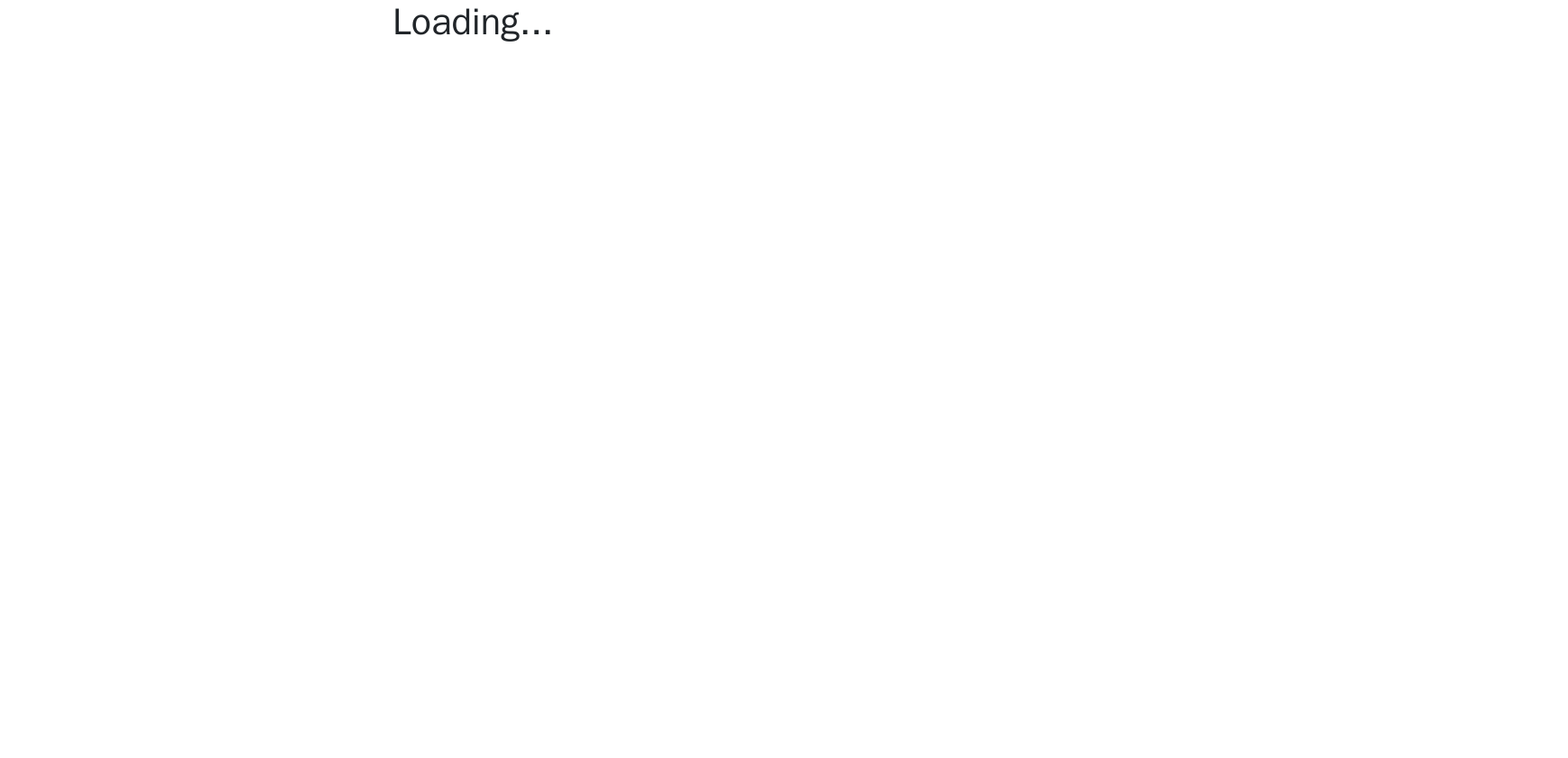 scroll, scrollTop: 0, scrollLeft: 0, axis: both 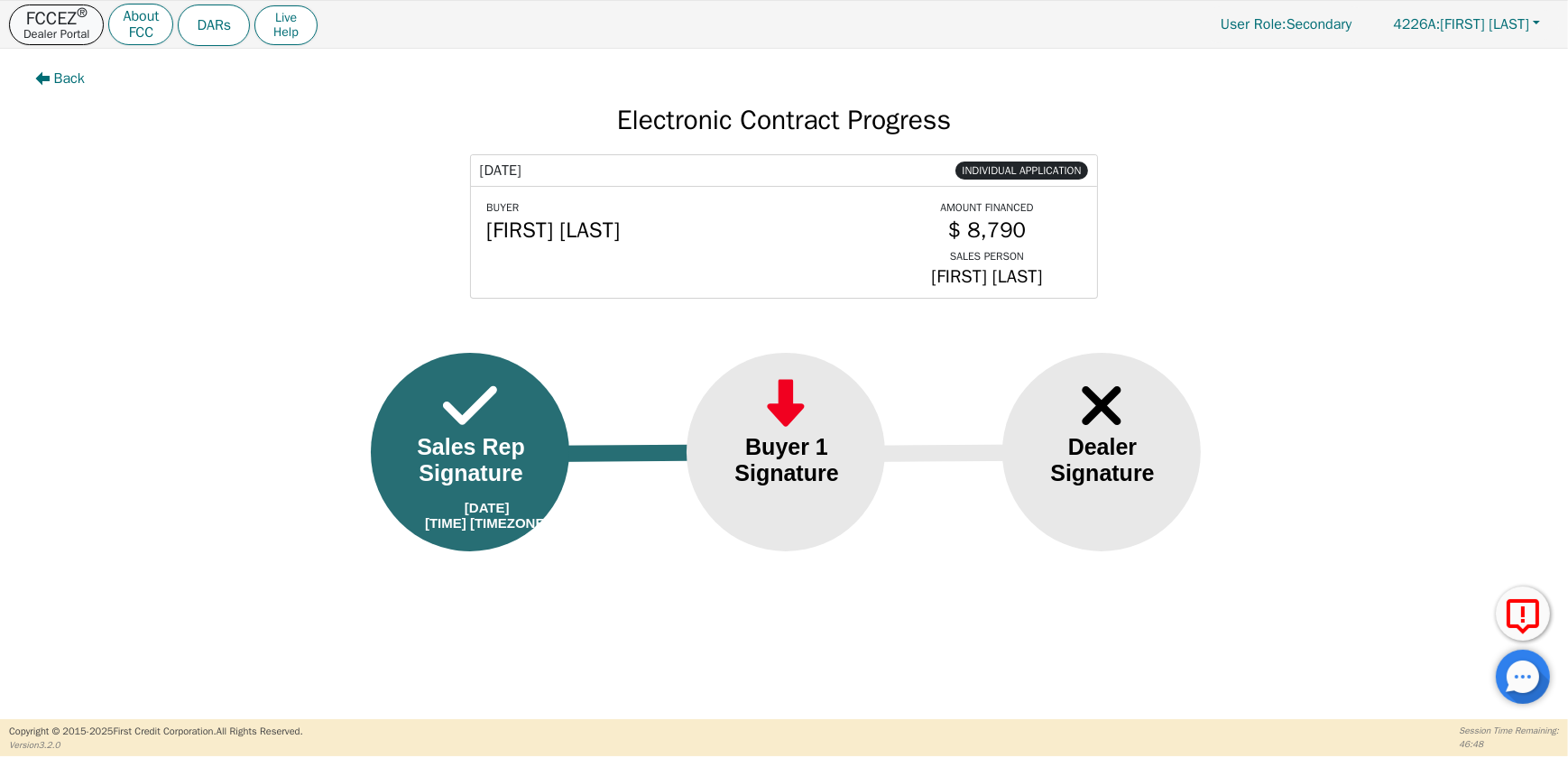 click on "Dealer Portal" at bounding box center (56, 33) 